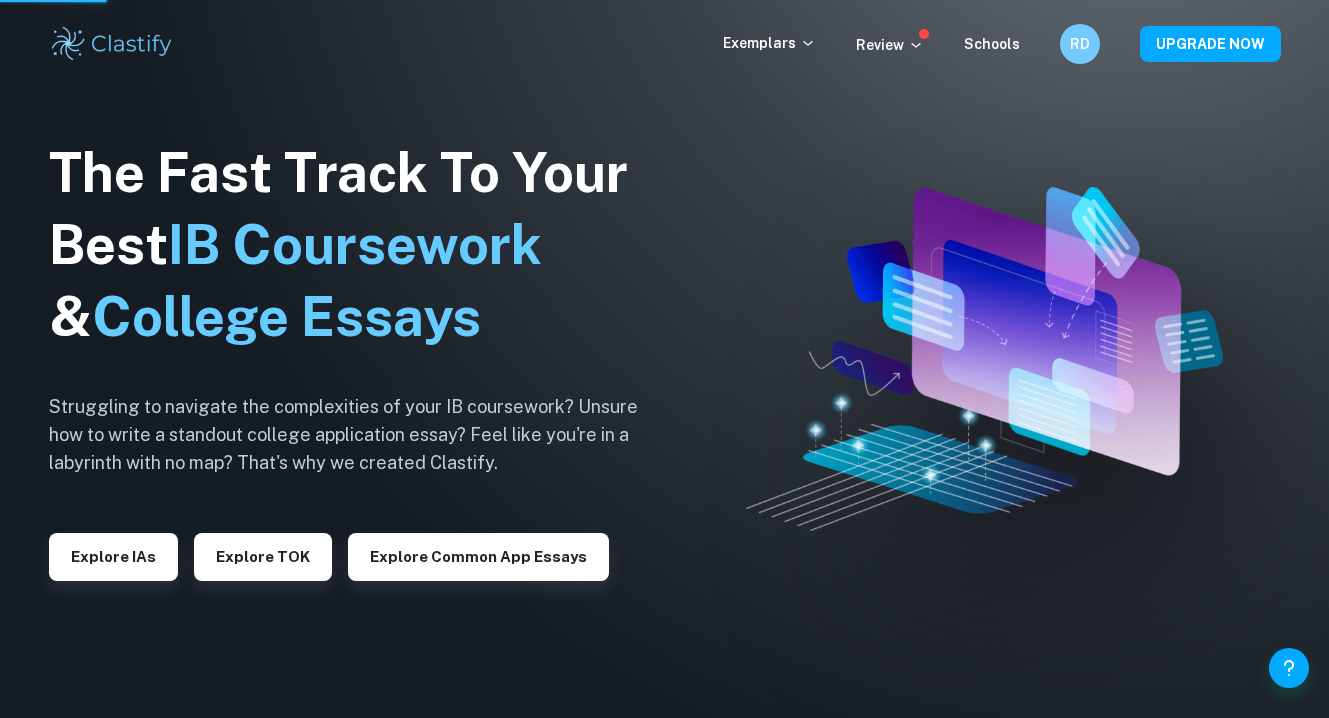 scroll, scrollTop: 0, scrollLeft: 0, axis: both 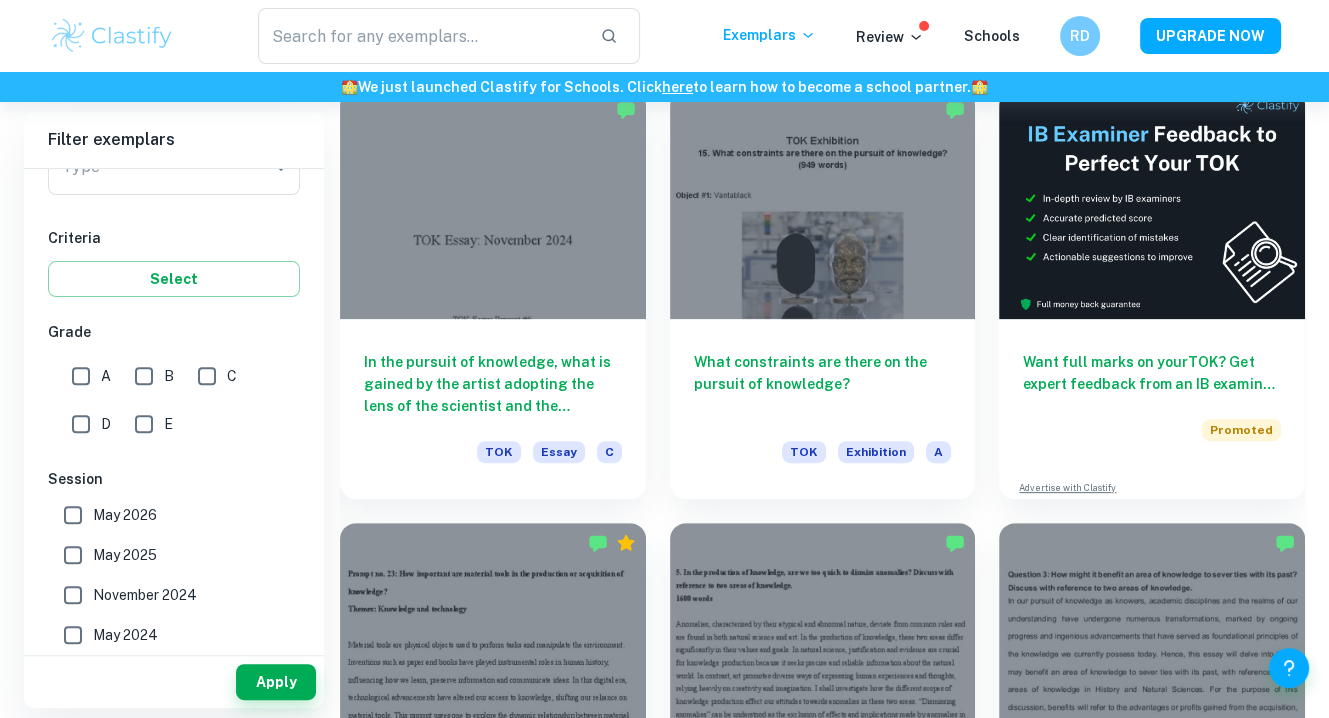 click on "A" at bounding box center [81, 376] 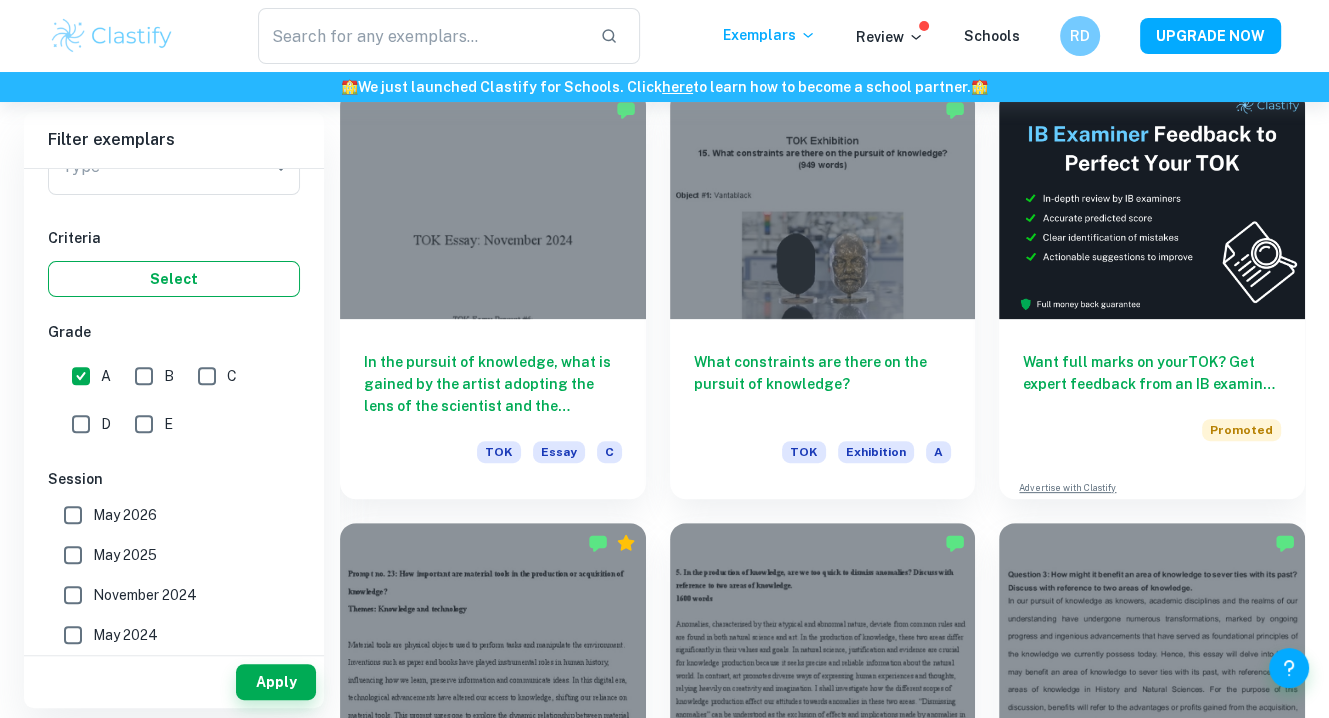 scroll, scrollTop: 0, scrollLeft: 0, axis: both 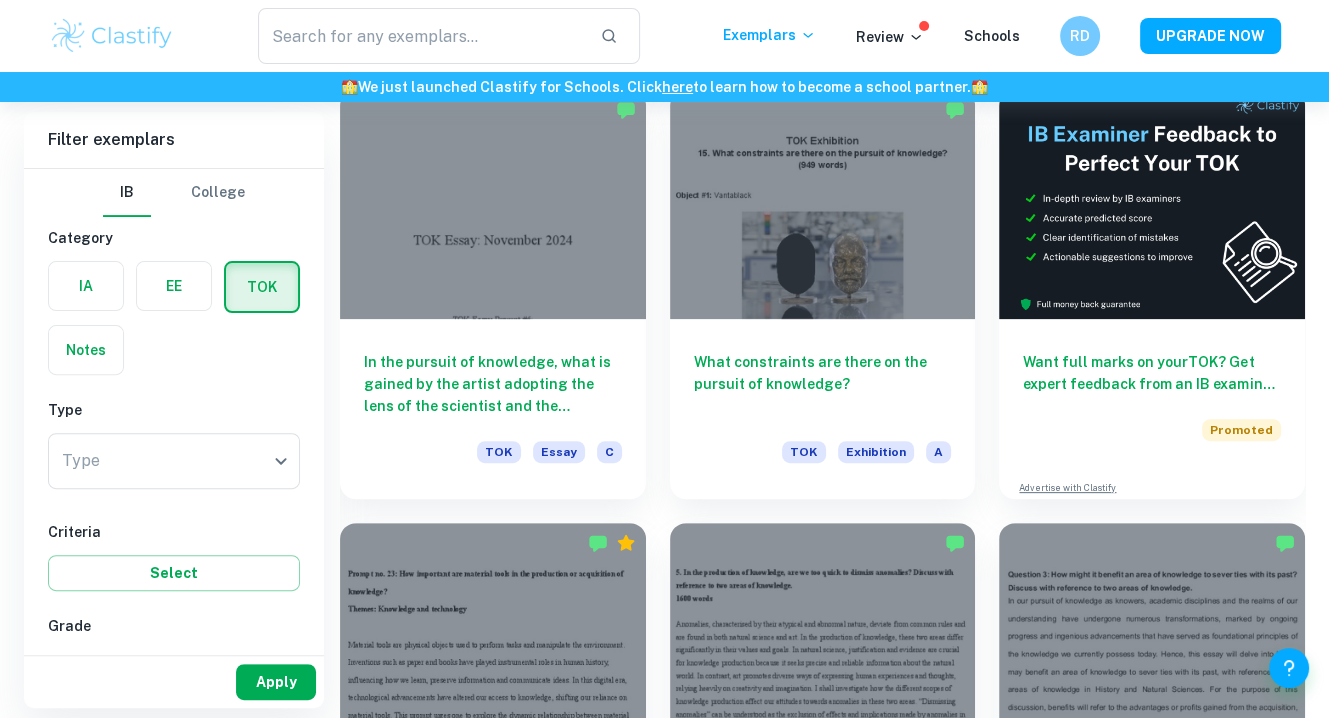 click on "Apply" at bounding box center [276, 682] 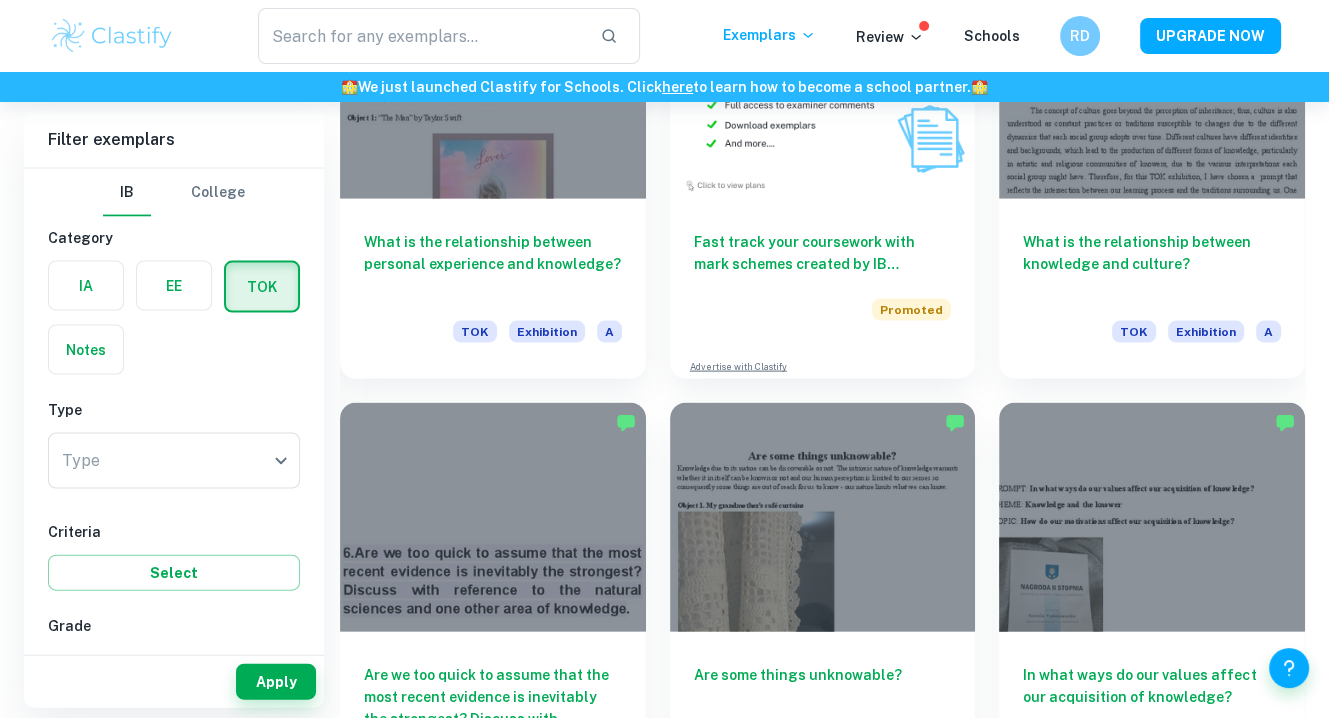 scroll, scrollTop: 3638, scrollLeft: 0, axis: vertical 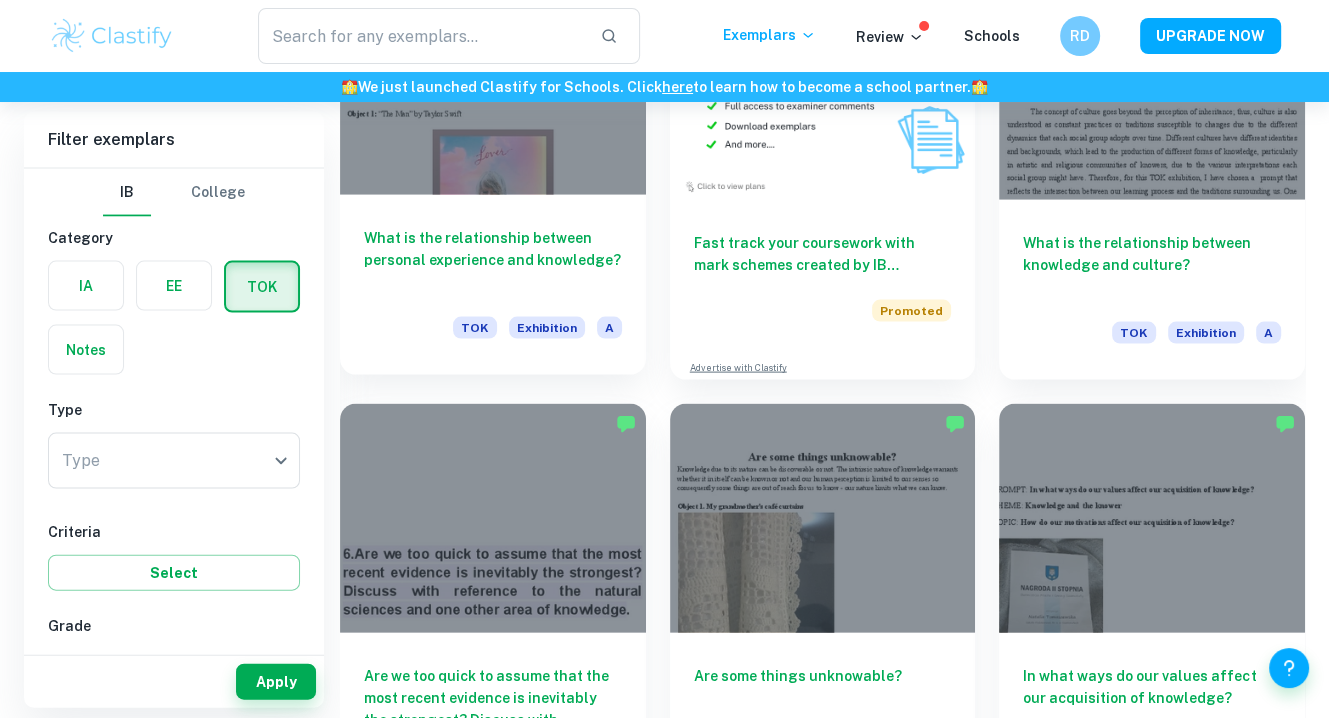 click on "What is the relationship between personal experience and knowledge?" at bounding box center [493, 260] 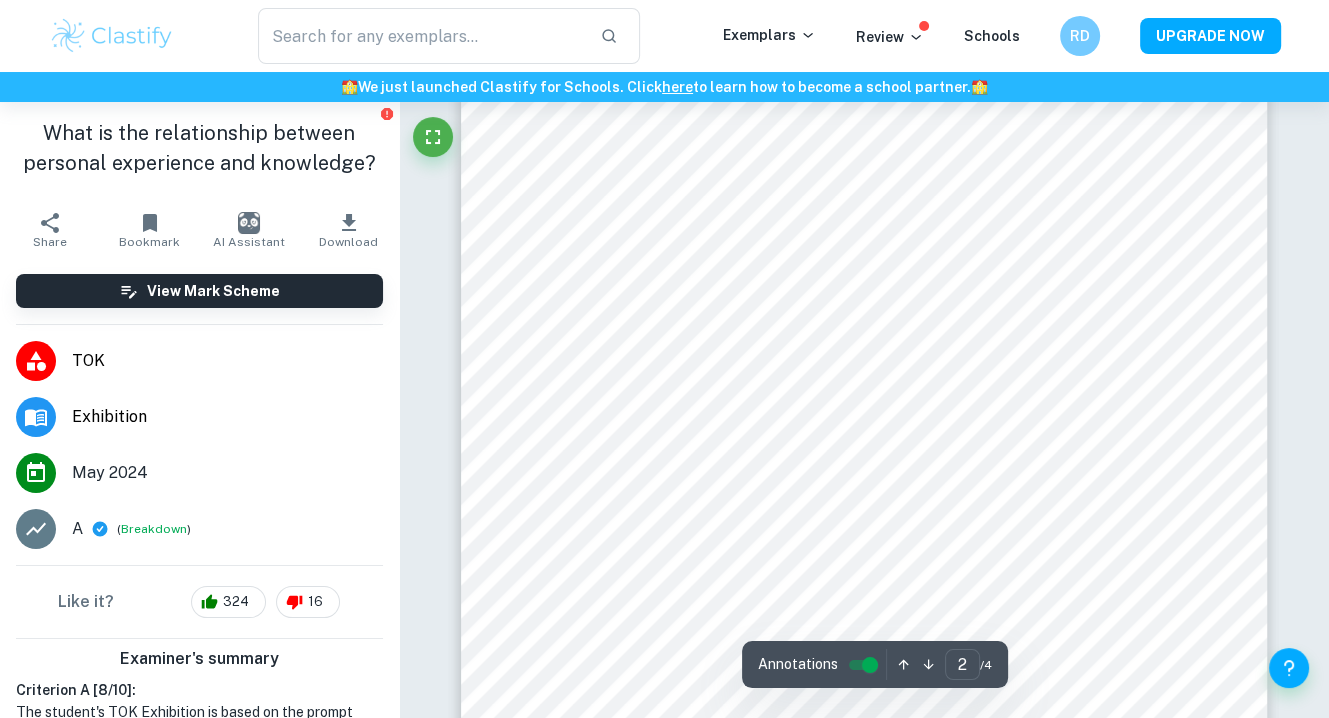 scroll, scrollTop: 1354, scrollLeft: 0, axis: vertical 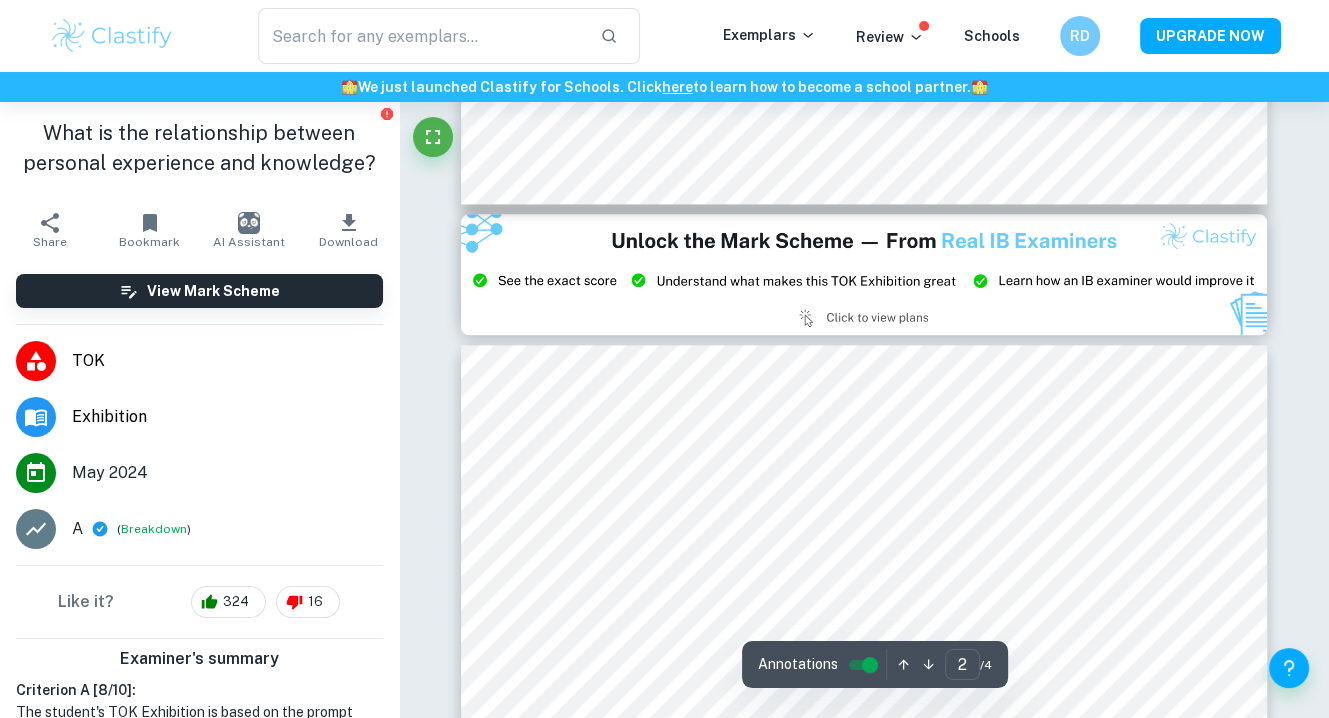 type on "3" 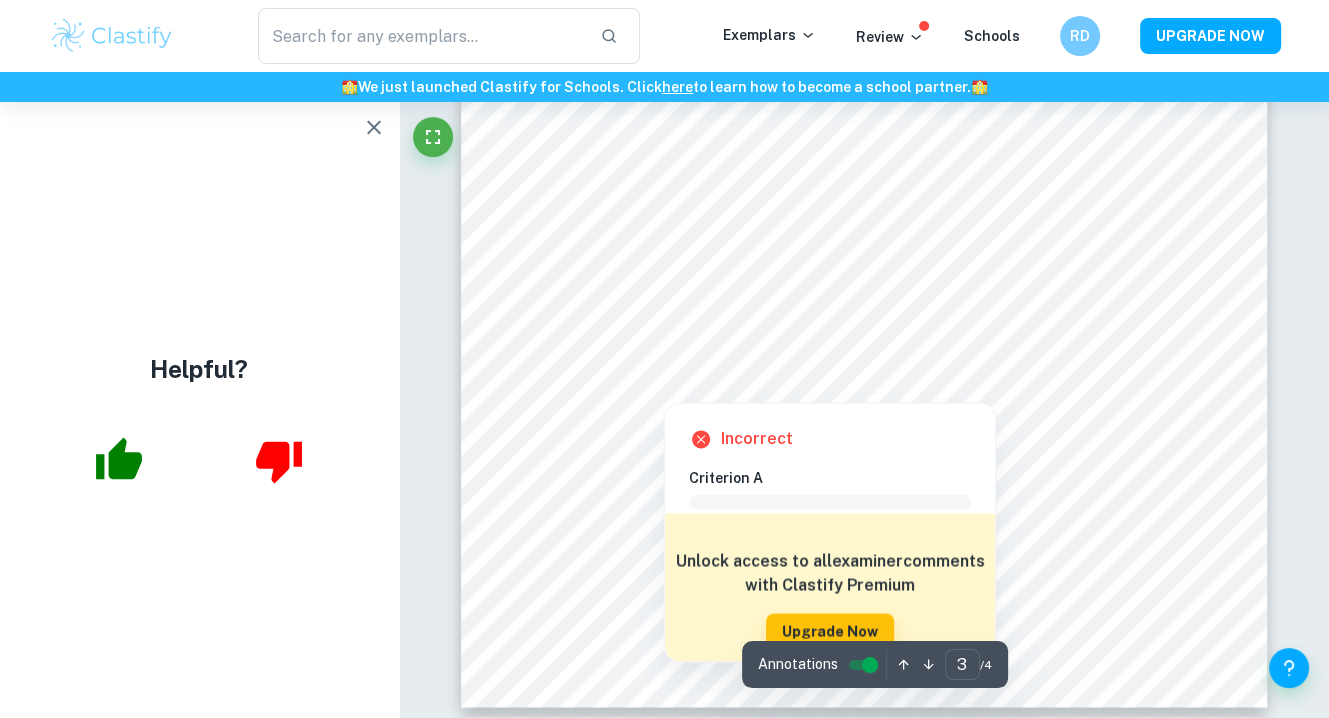 scroll, scrollTop: 2827, scrollLeft: 0, axis: vertical 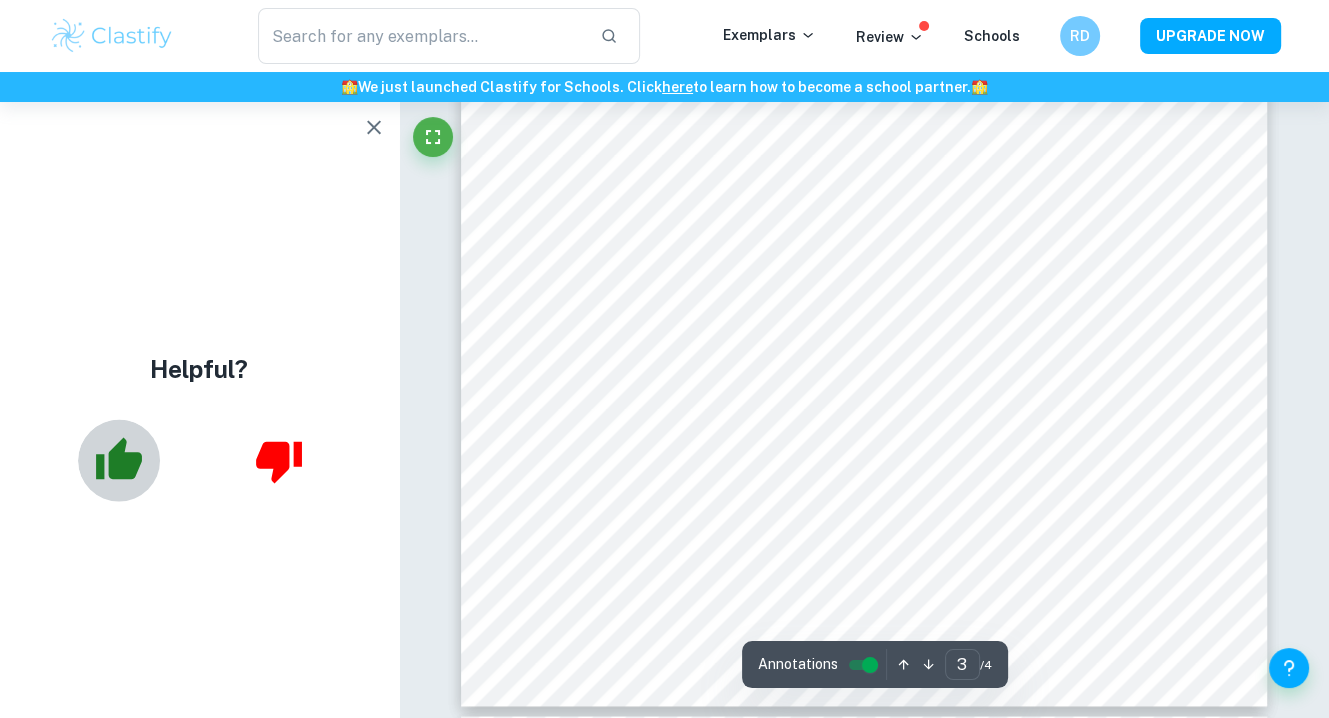 click 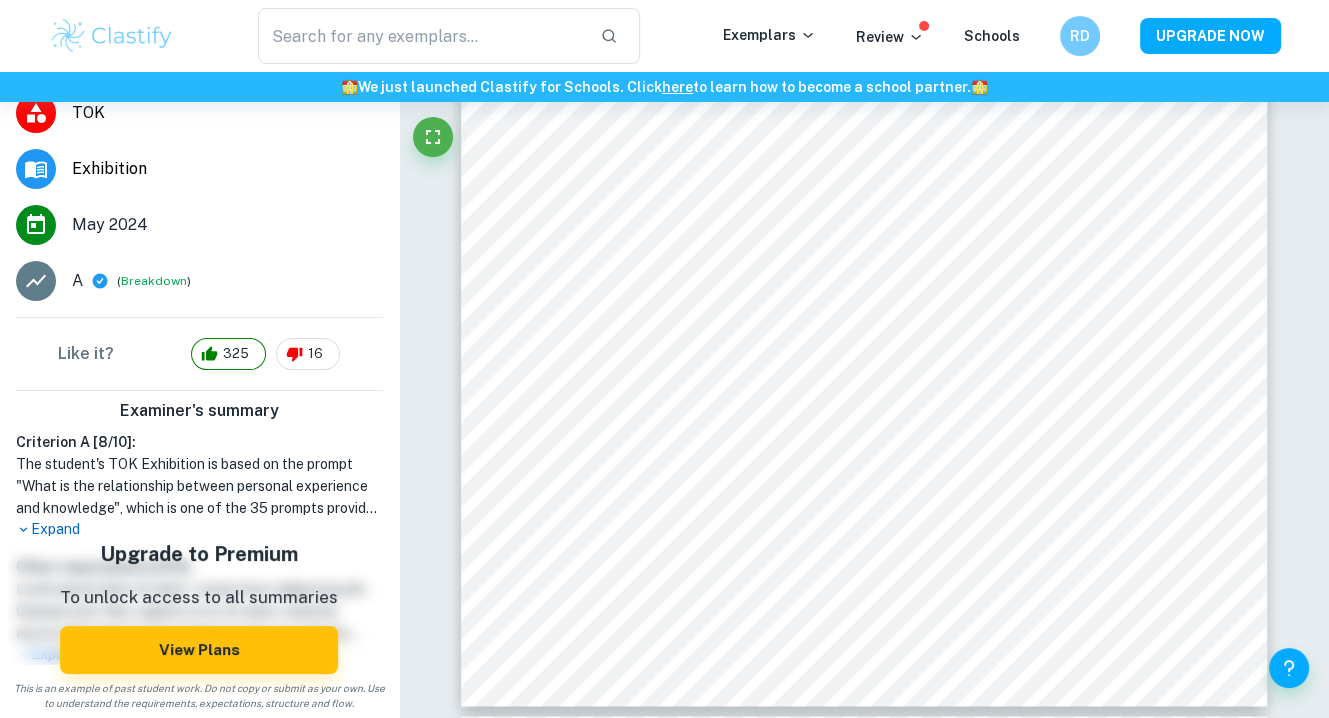 scroll, scrollTop: 247, scrollLeft: 0, axis: vertical 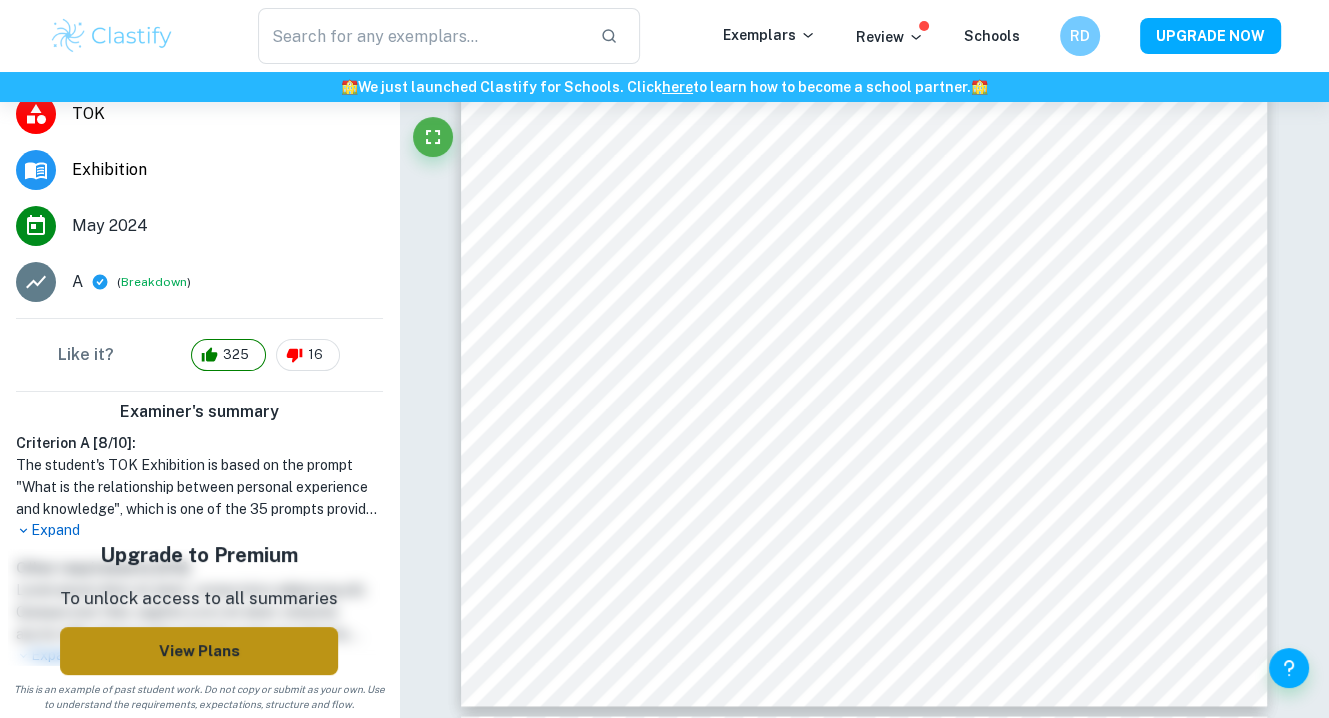 click on "View Plans" at bounding box center [199, 651] 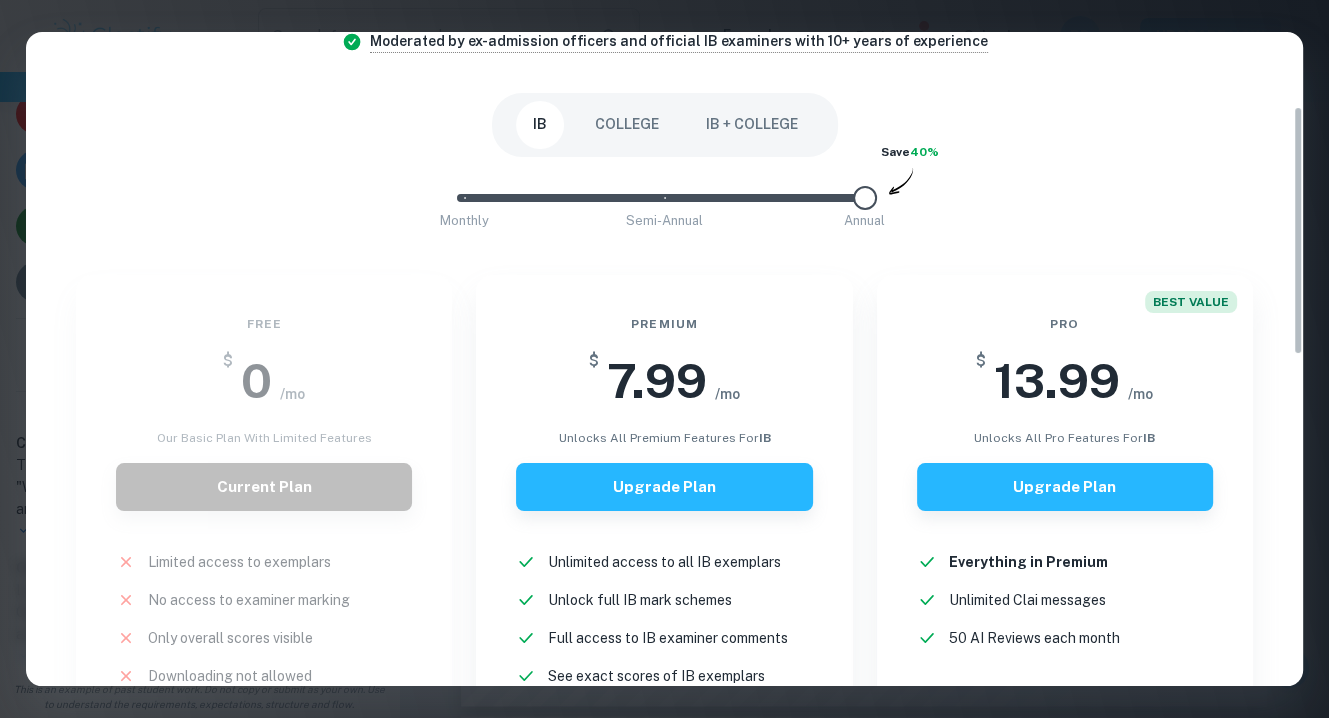 scroll, scrollTop: 196, scrollLeft: 0, axis: vertical 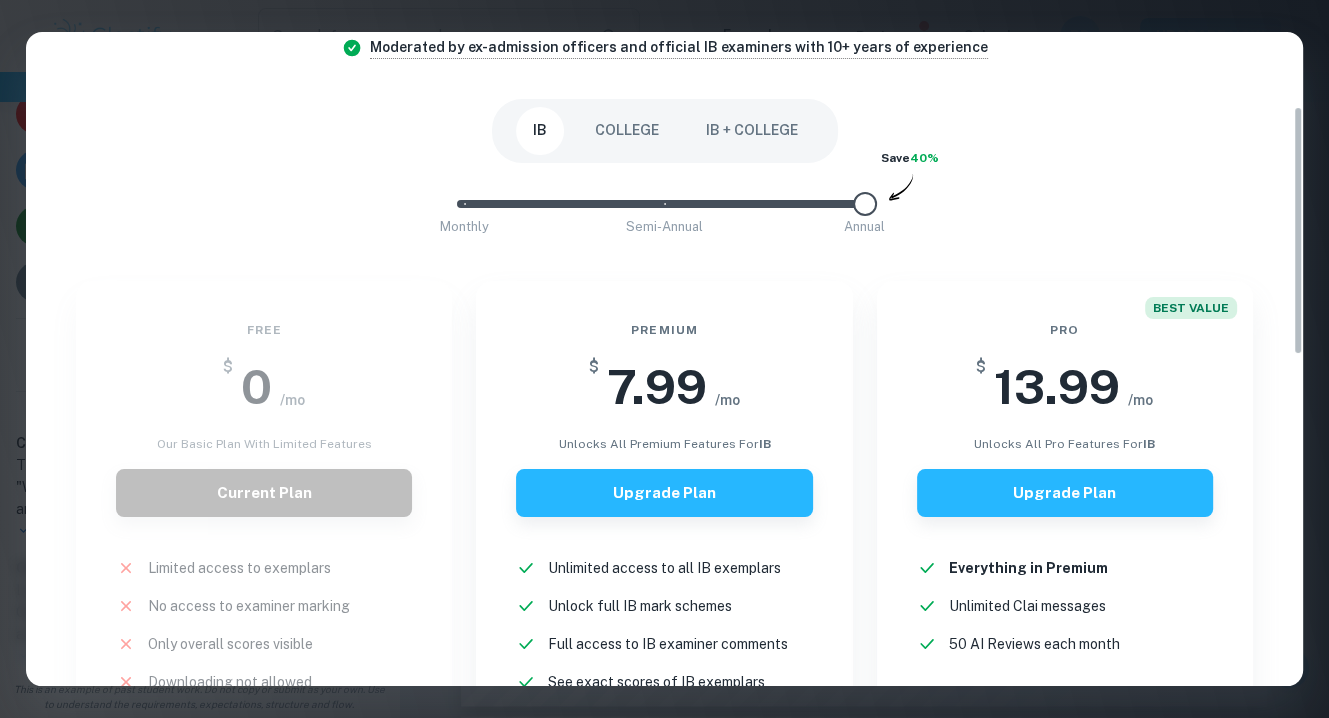 click at bounding box center (865, 204) 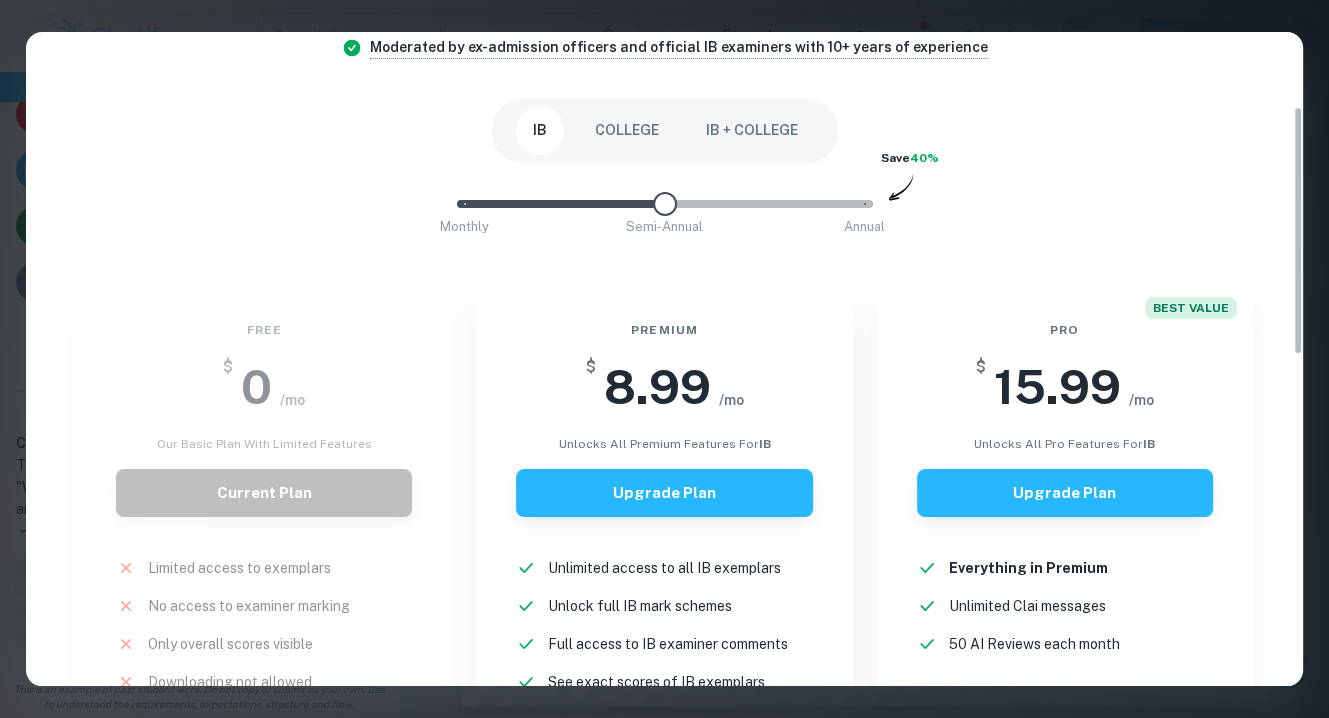 drag, startPoint x: 856, startPoint y: 208, endPoint x: 597, endPoint y: 242, distance: 261.22214 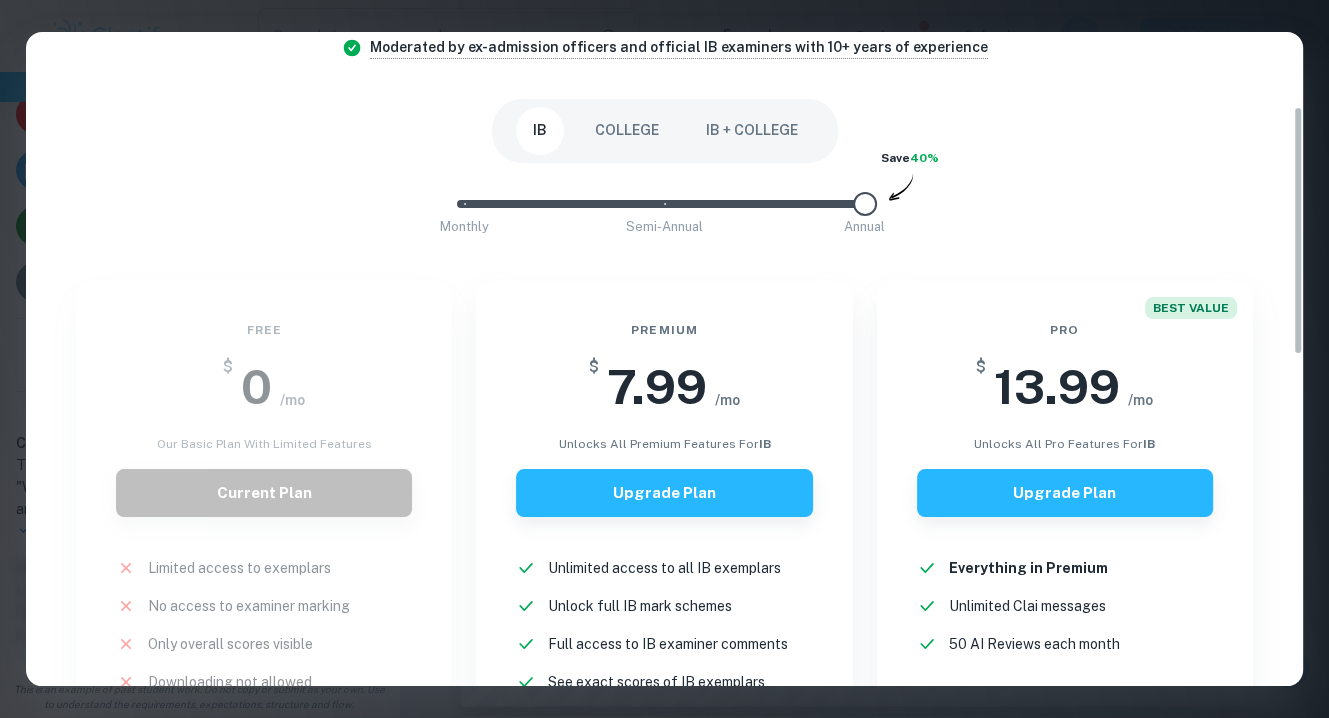 click on "Monthly Semi-Annual Annual" at bounding box center (665, 204) 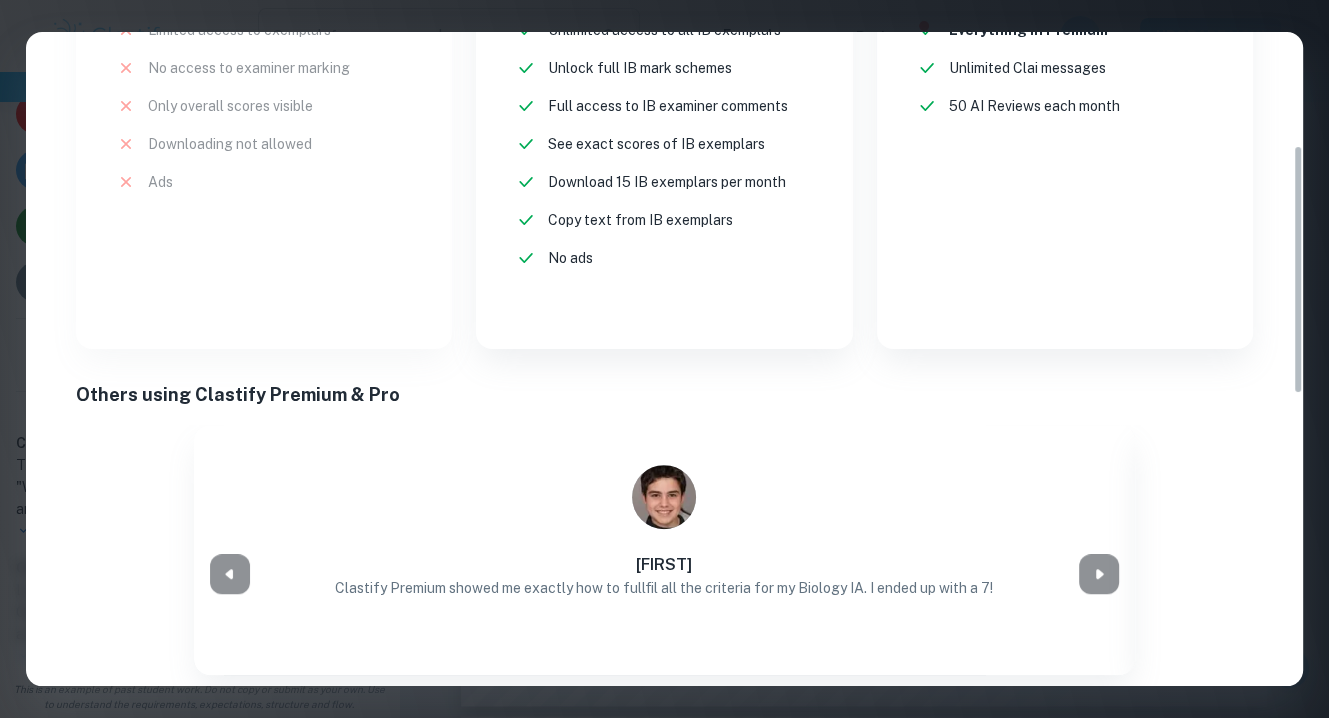 scroll, scrollTop: 0, scrollLeft: 0, axis: both 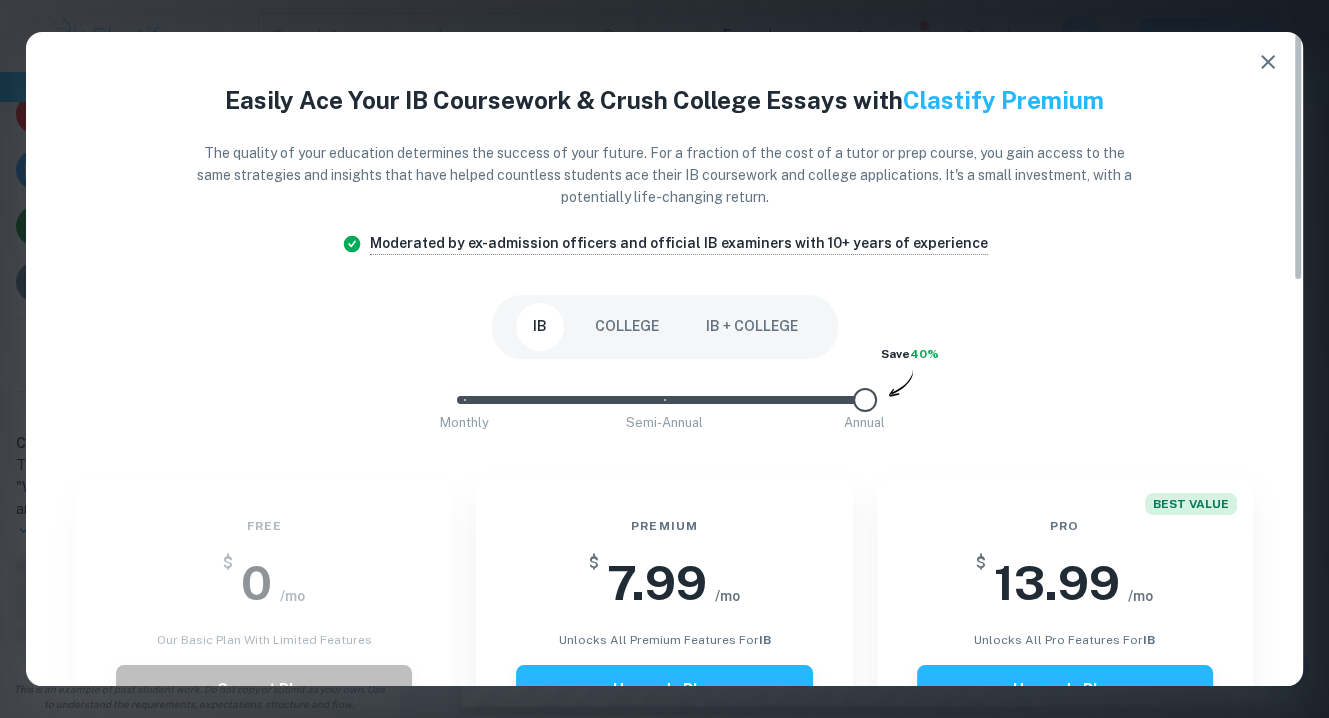 click on "COLLEGE" at bounding box center (627, 327) 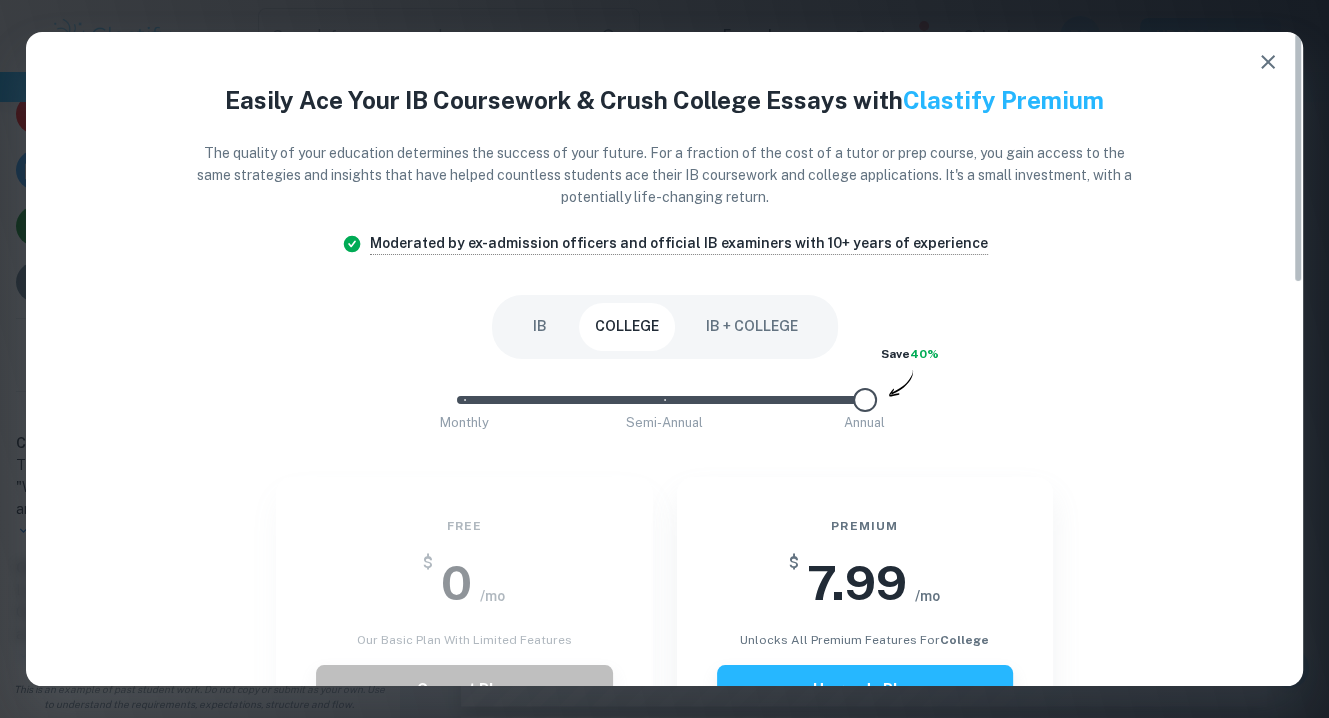 click on "IB + COLLEGE" at bounding box center (752, 327) 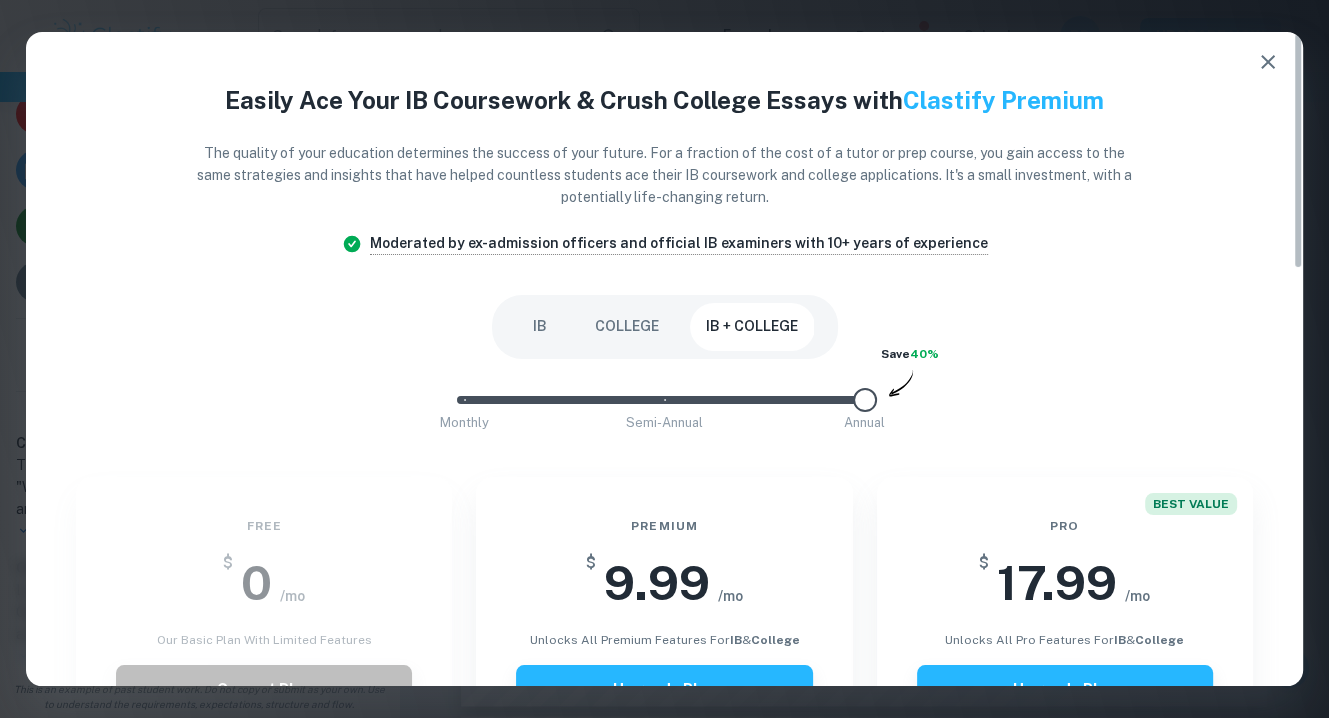 click on "IB" at bounding box center (540, 327) 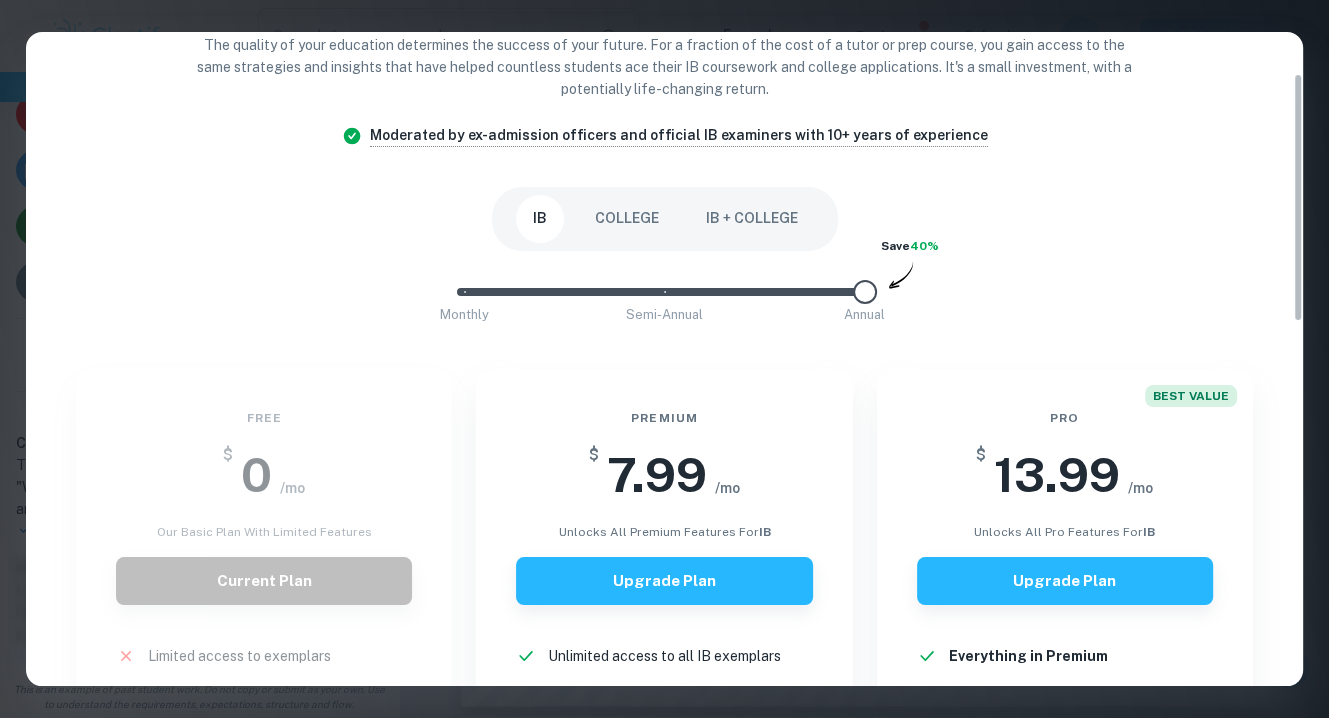 scroll, scrollTop: 0, scrollLeft: 0, axis: both 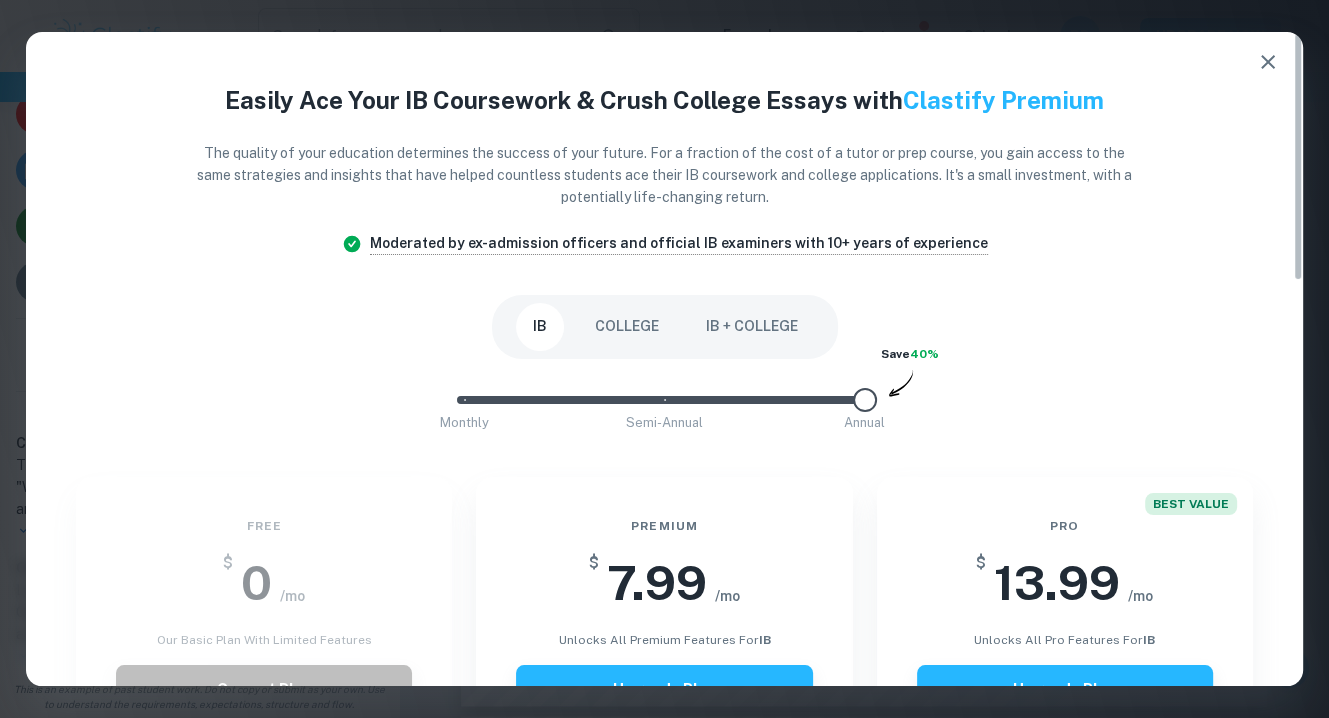 click 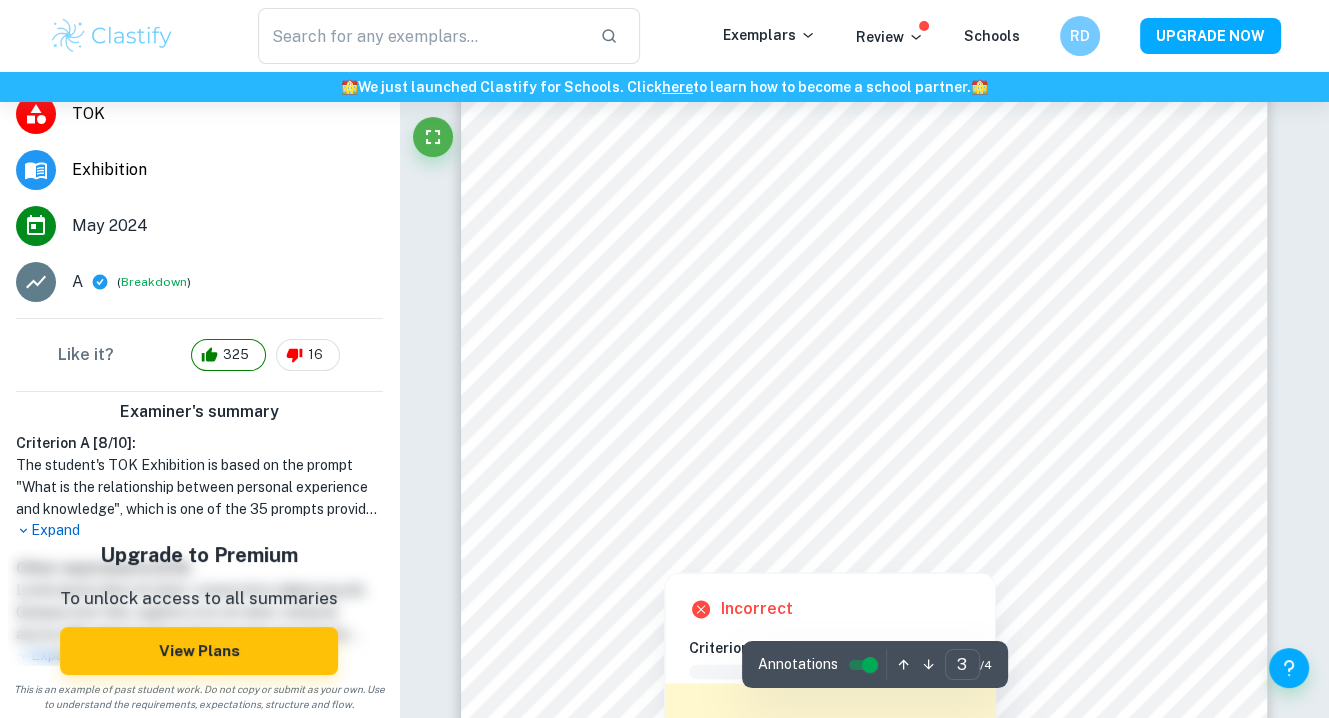 scroll, scrollTop: 2652, scrollLeft: 0, axis: vertical 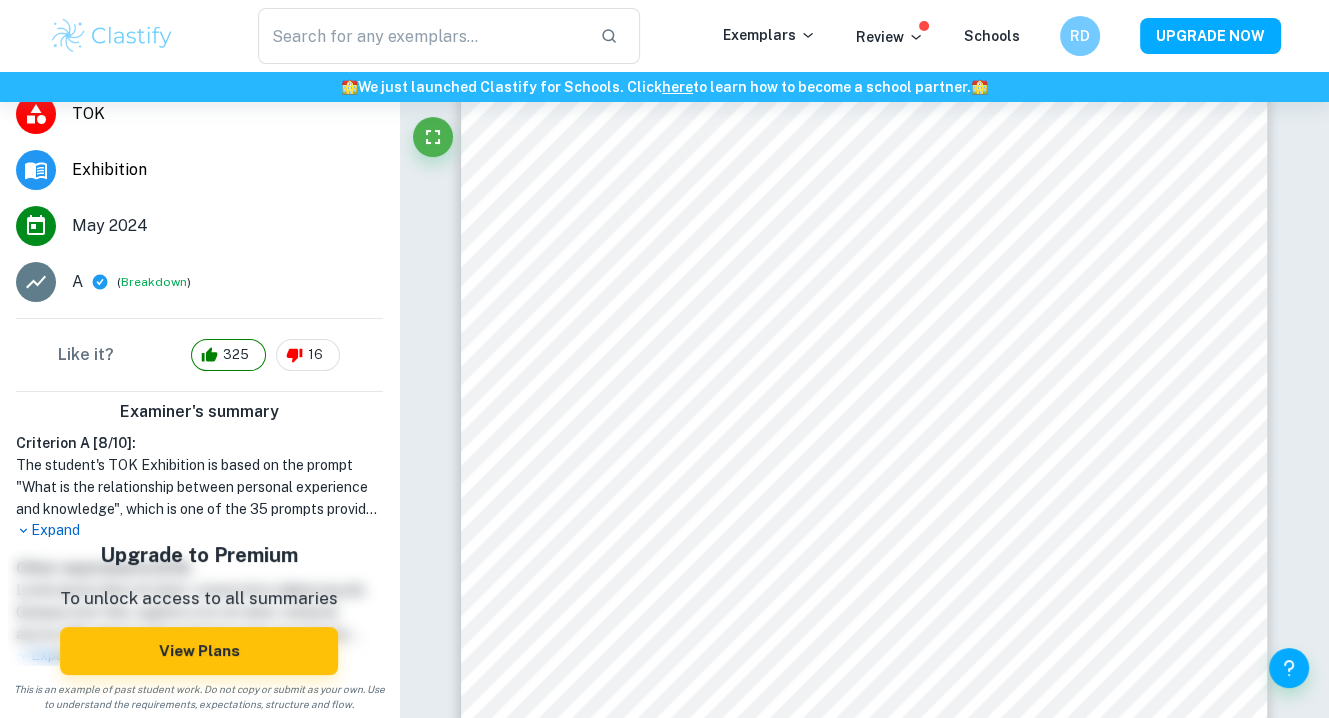 click 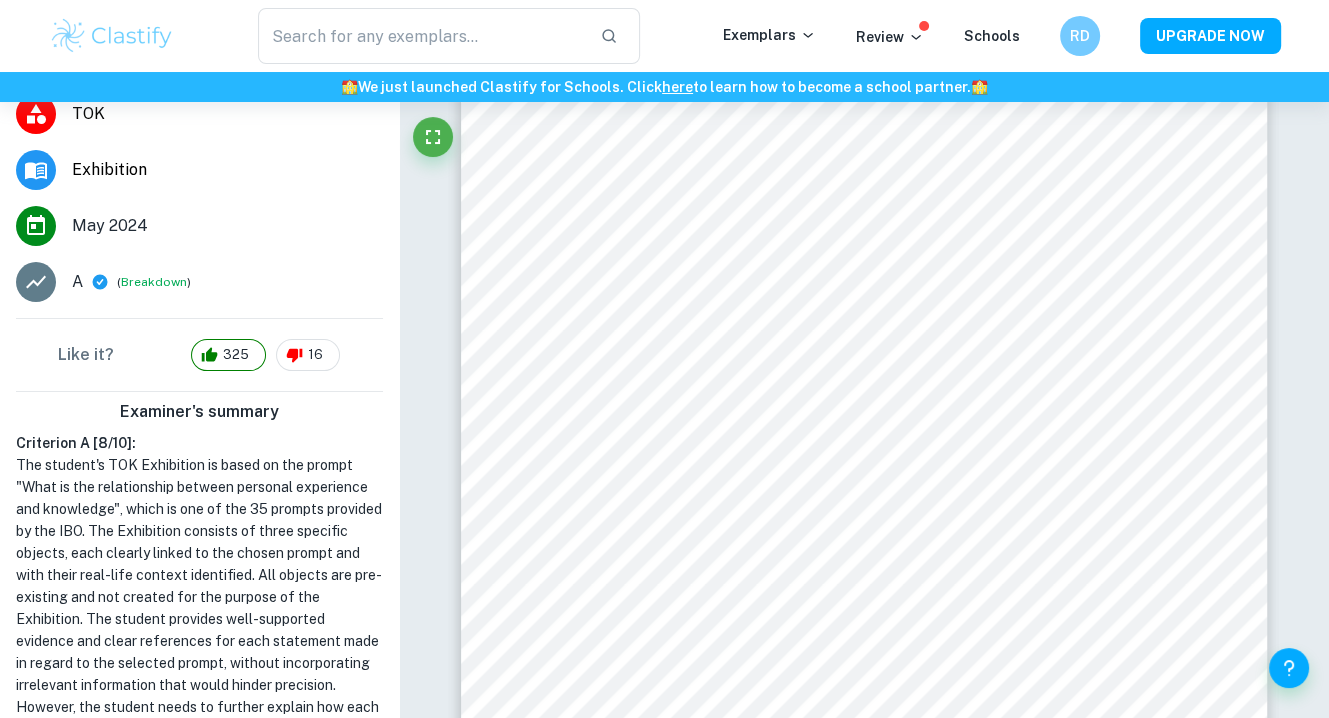 scroll, scrollTop: 463, scrollLeft: 0, axis: vertical 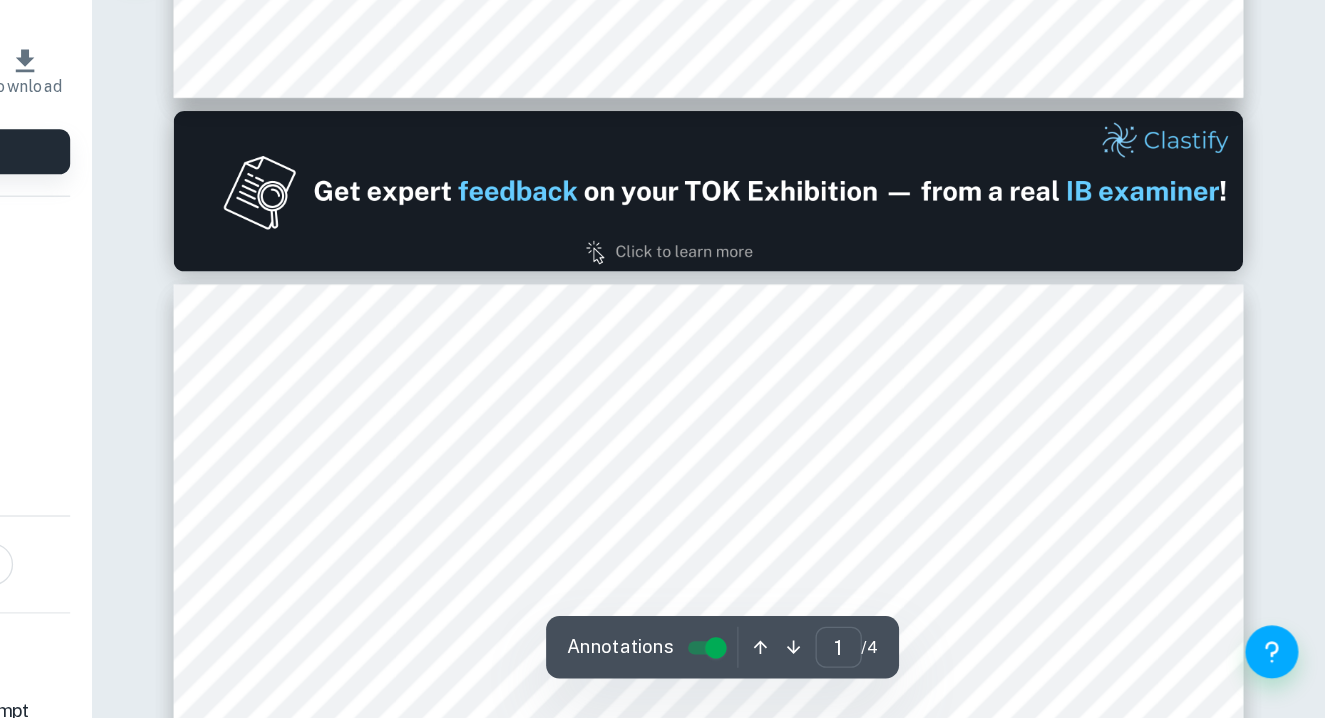 type on "2" 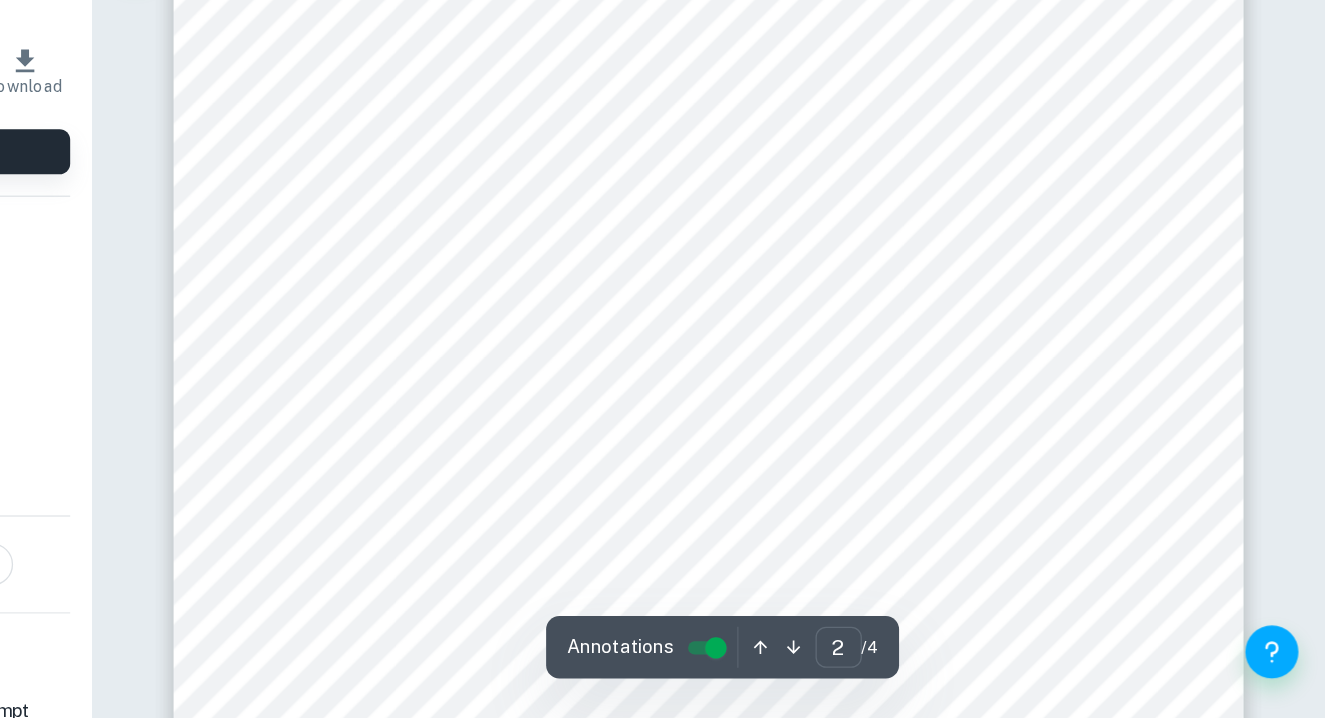 scroll, scrollTop: 1419, scrollLeft: 0, axis: vertical 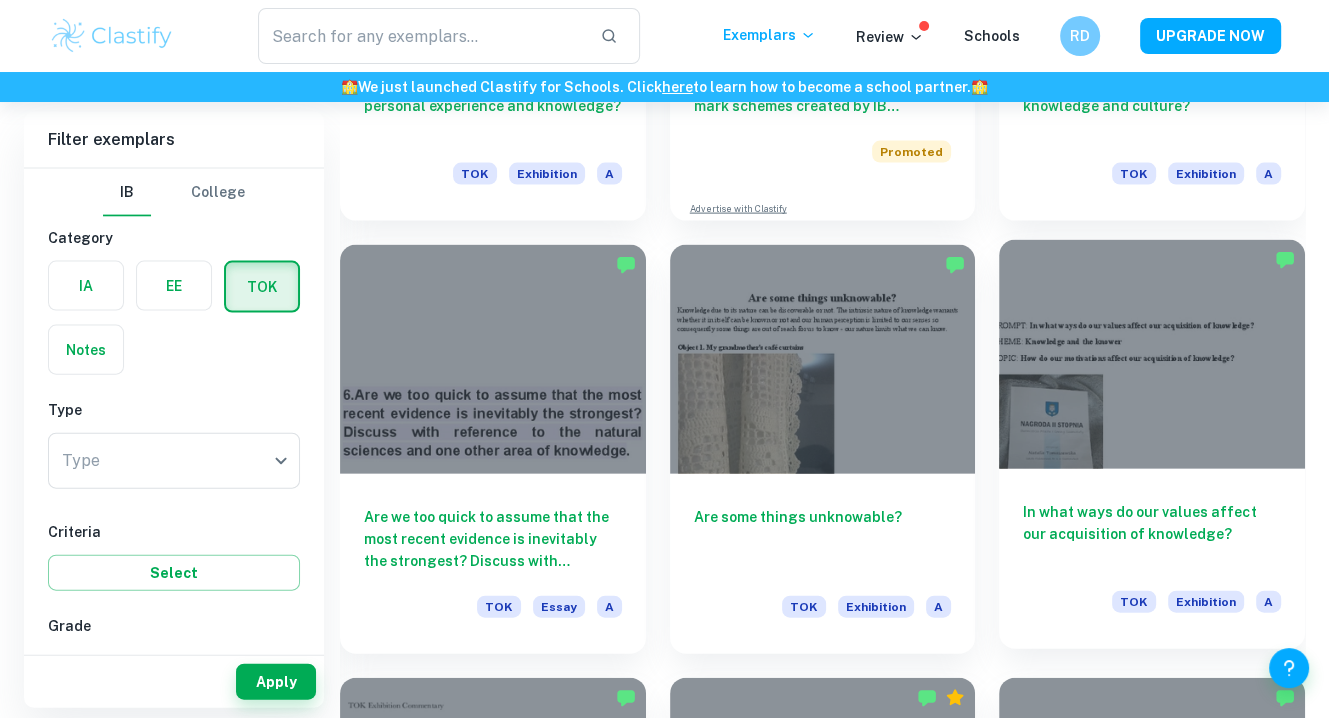 click on "In what ways do our values affect our acquisition of knowledge? TOK Exhibition A" at bounding box center [1152, 559] 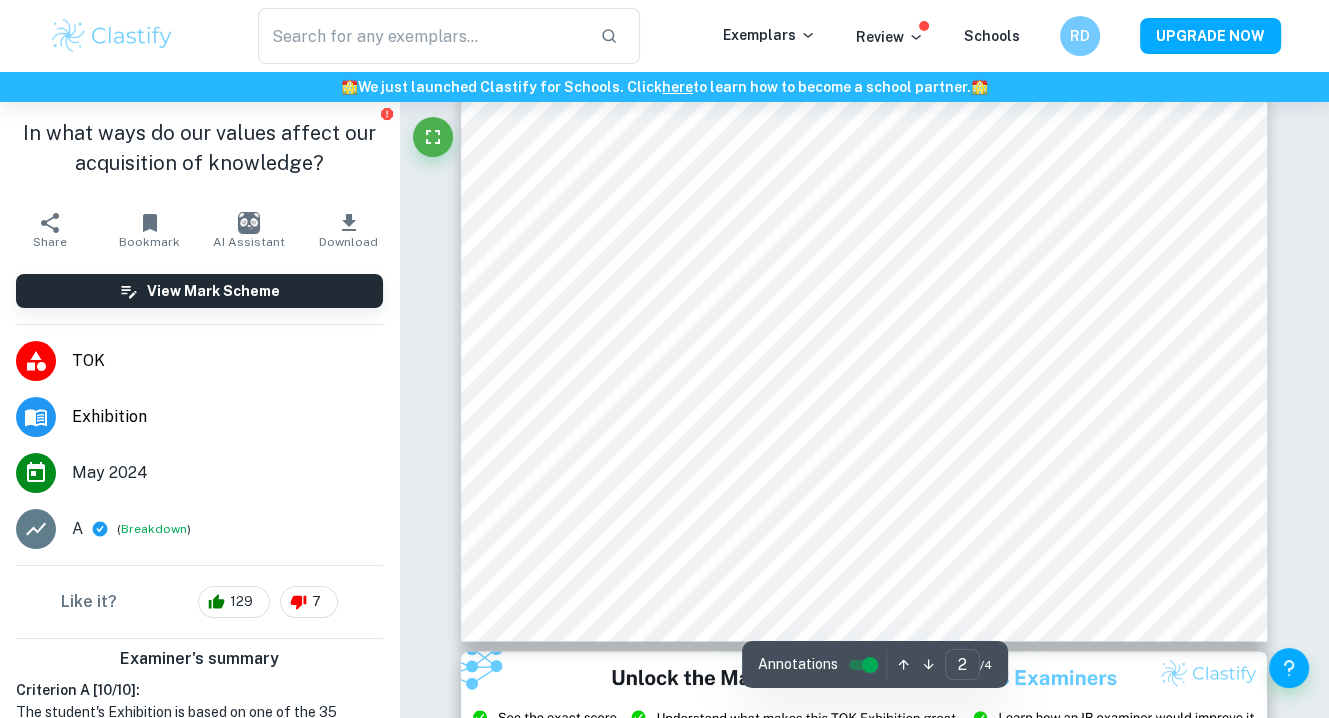 scroll, scrollTop: 1940, scrollLeft: 0, axis: vertical 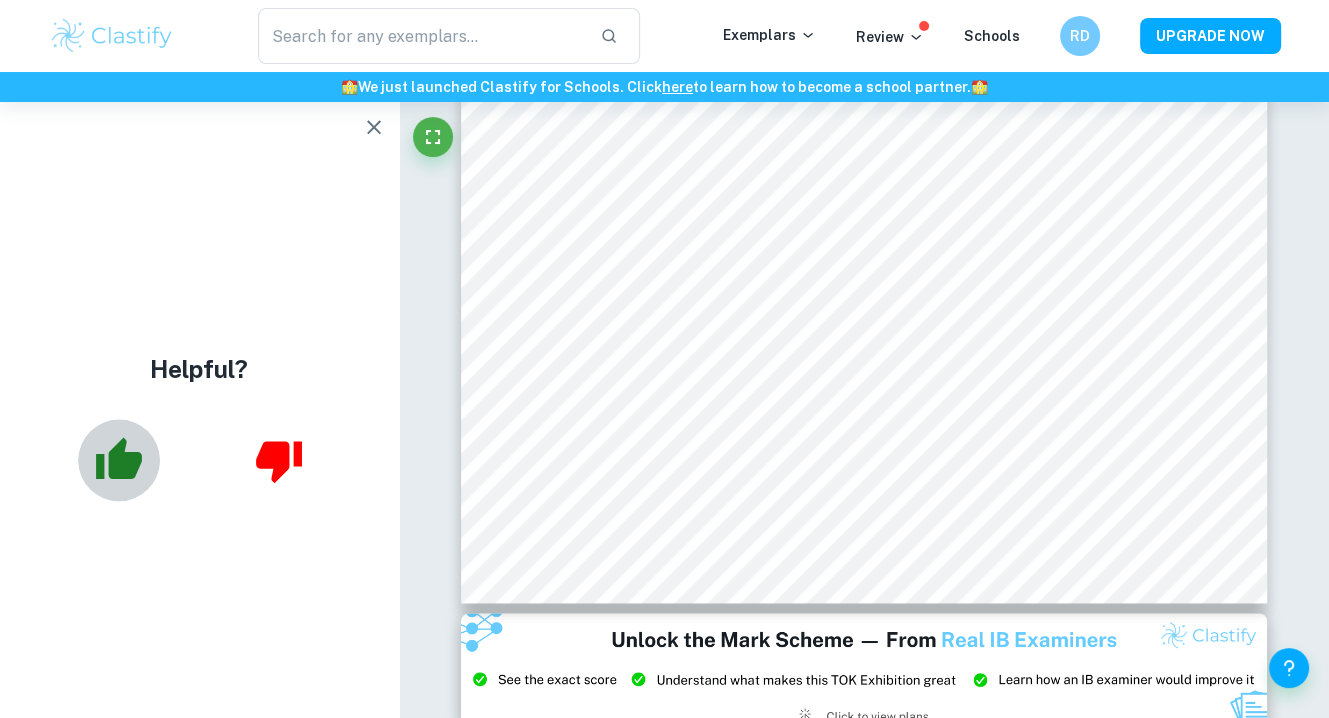 click at bounding box center (119, 460) 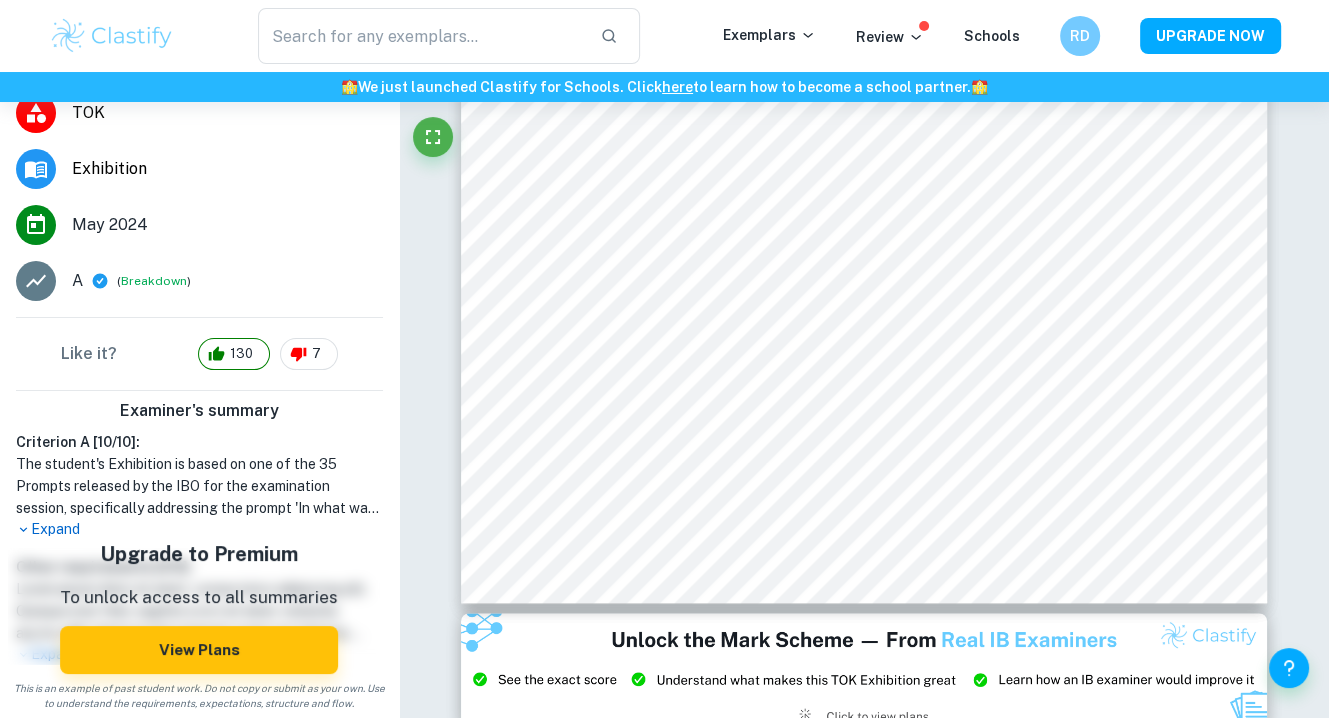 scroll, scrollTop: 247, scrollLeft: 0, axis: vertical 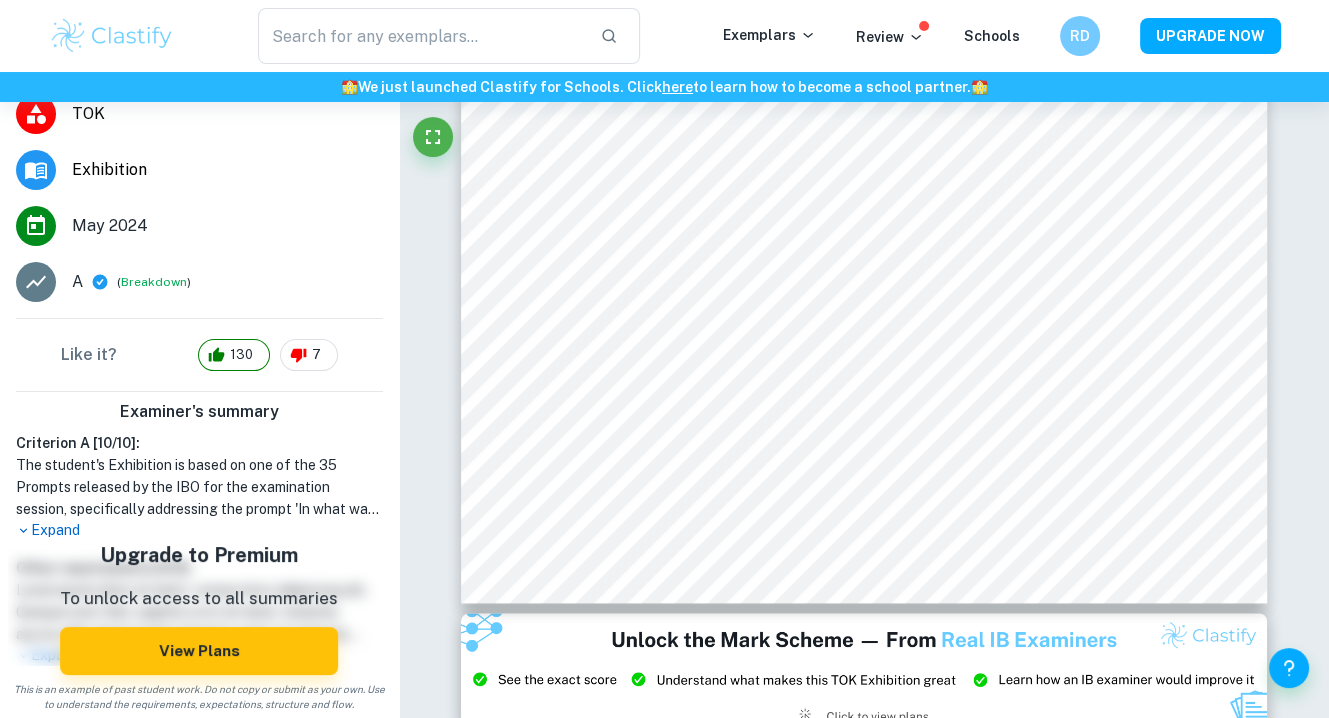 click on "Expand" at bounding box center (199, 530) 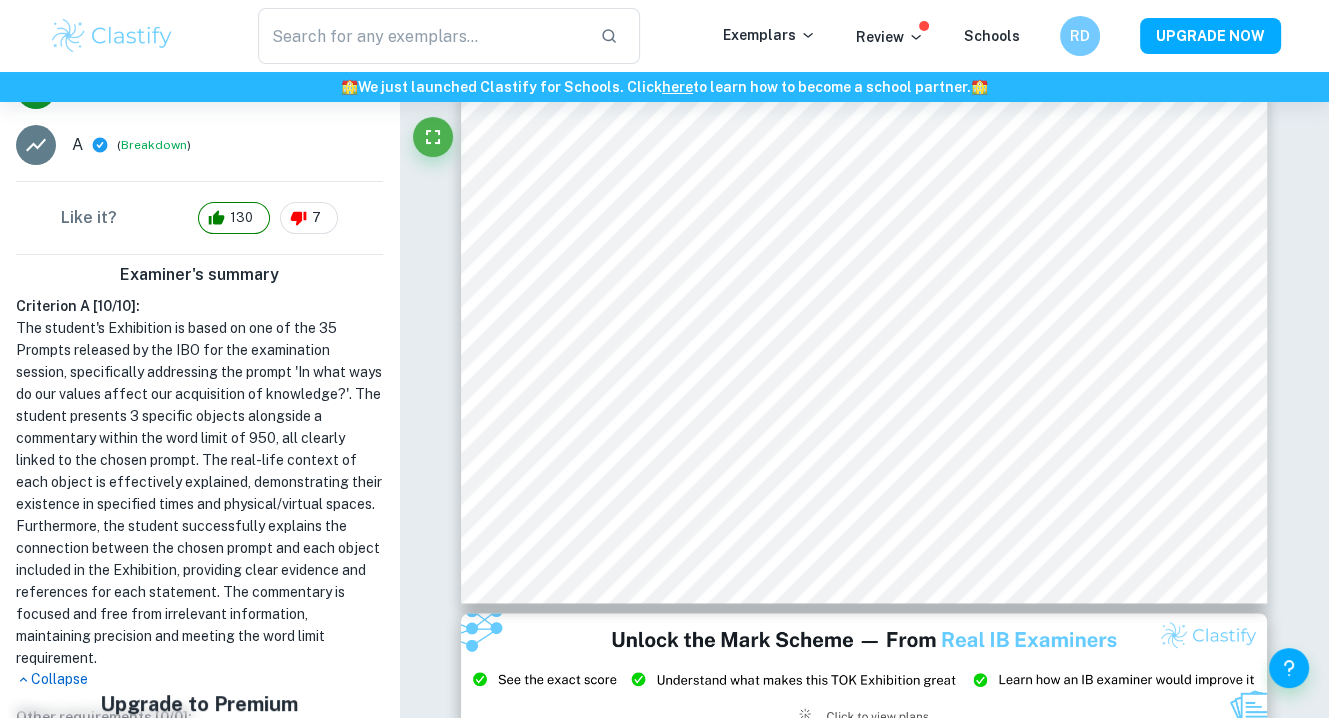 scroll, scrollTop: 388, scrollLeft: 0, axis: vertical 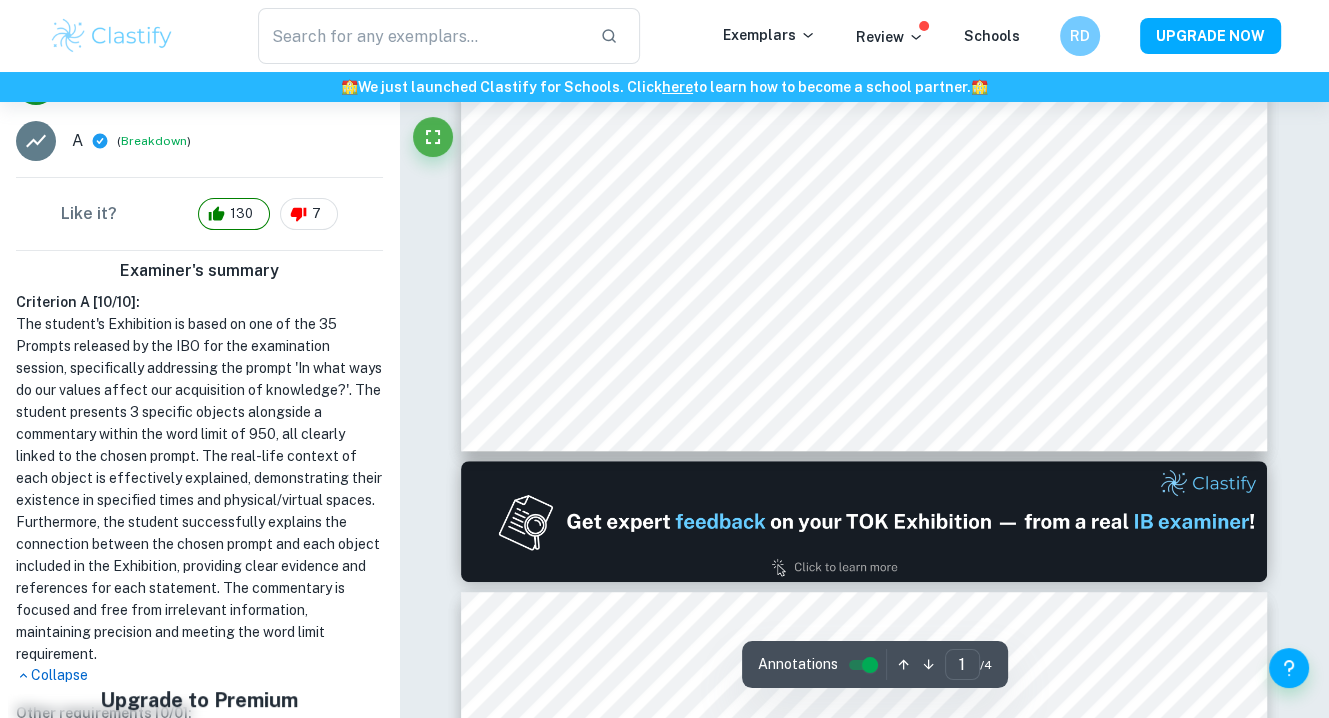 type on "2" 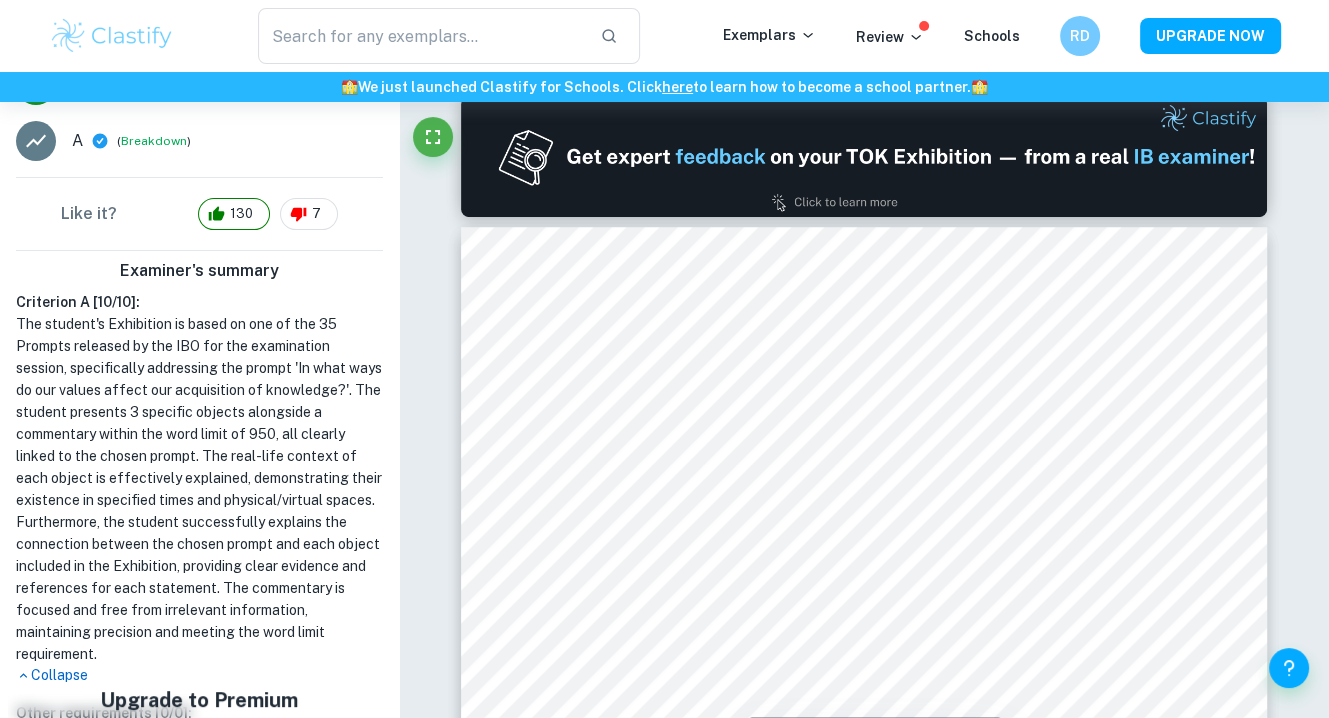scroll, scrollTop: 1176, scrollLeft: 0, axis: vertical 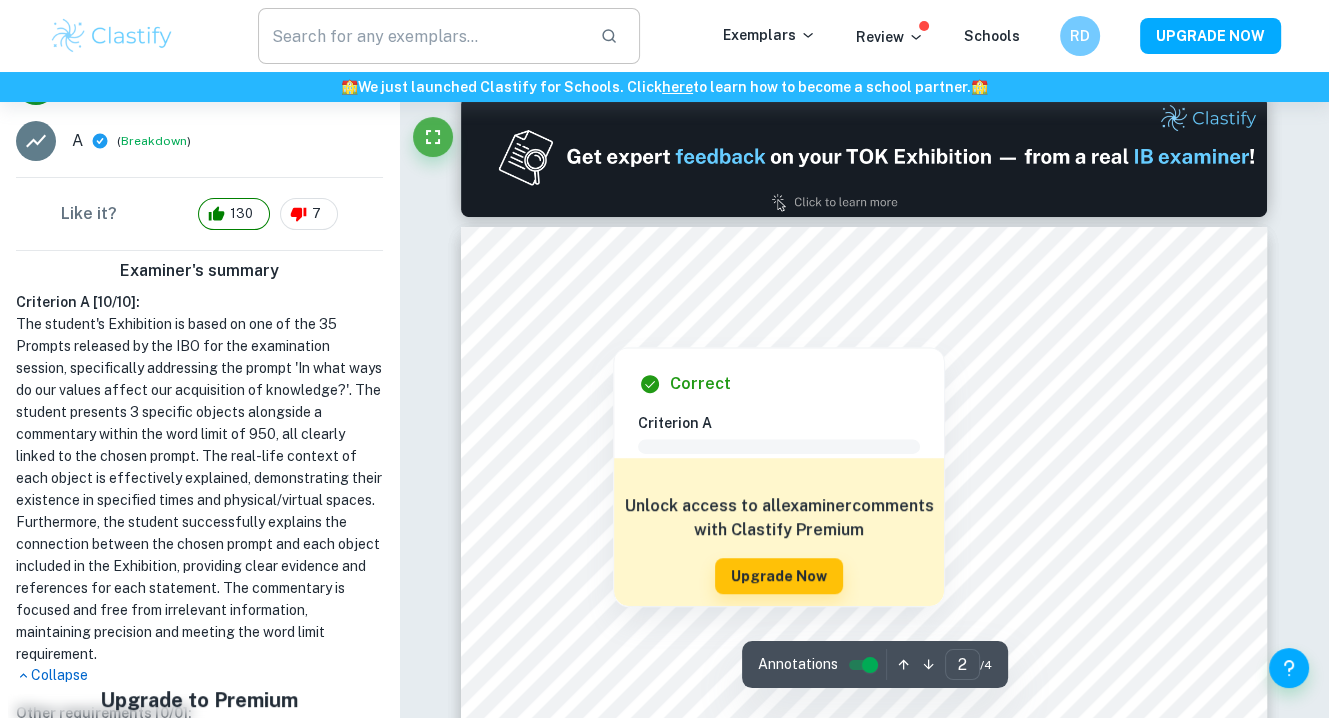 click at bounding box center (421, 36) 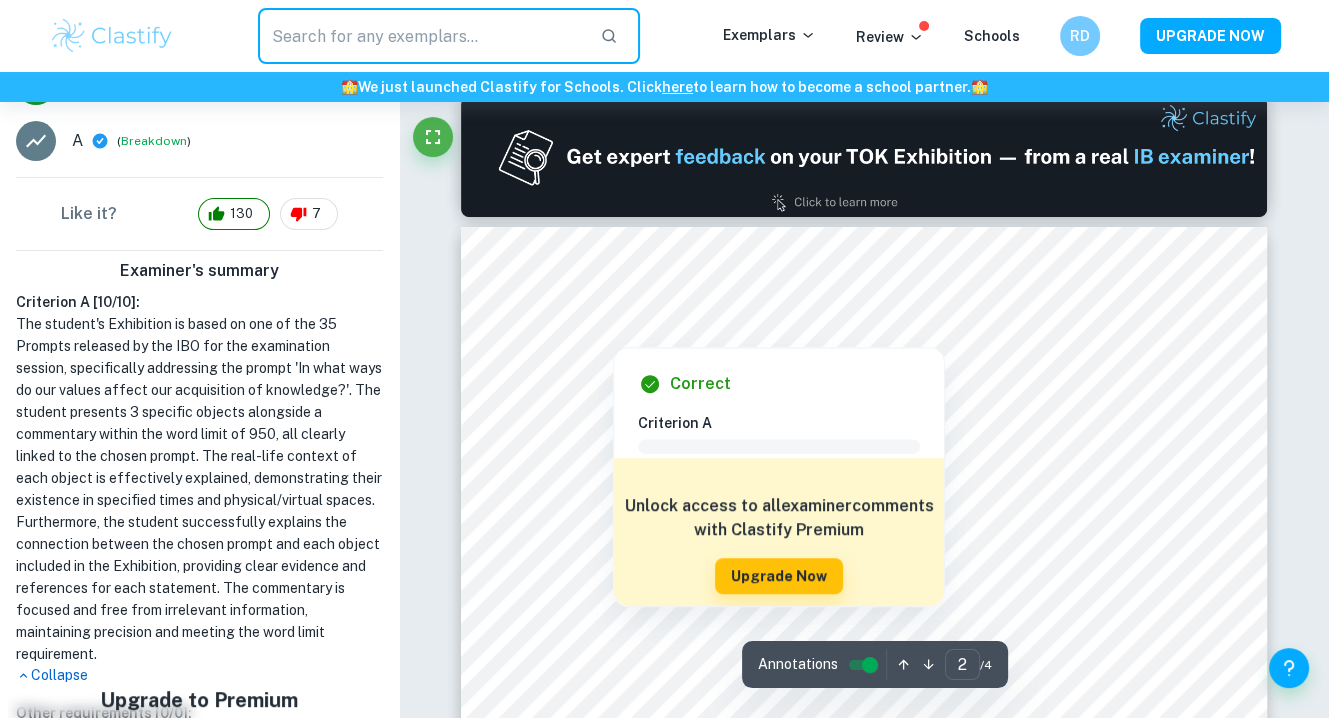paste on "Does all knowledge impose ethical obligations on those who know it?" 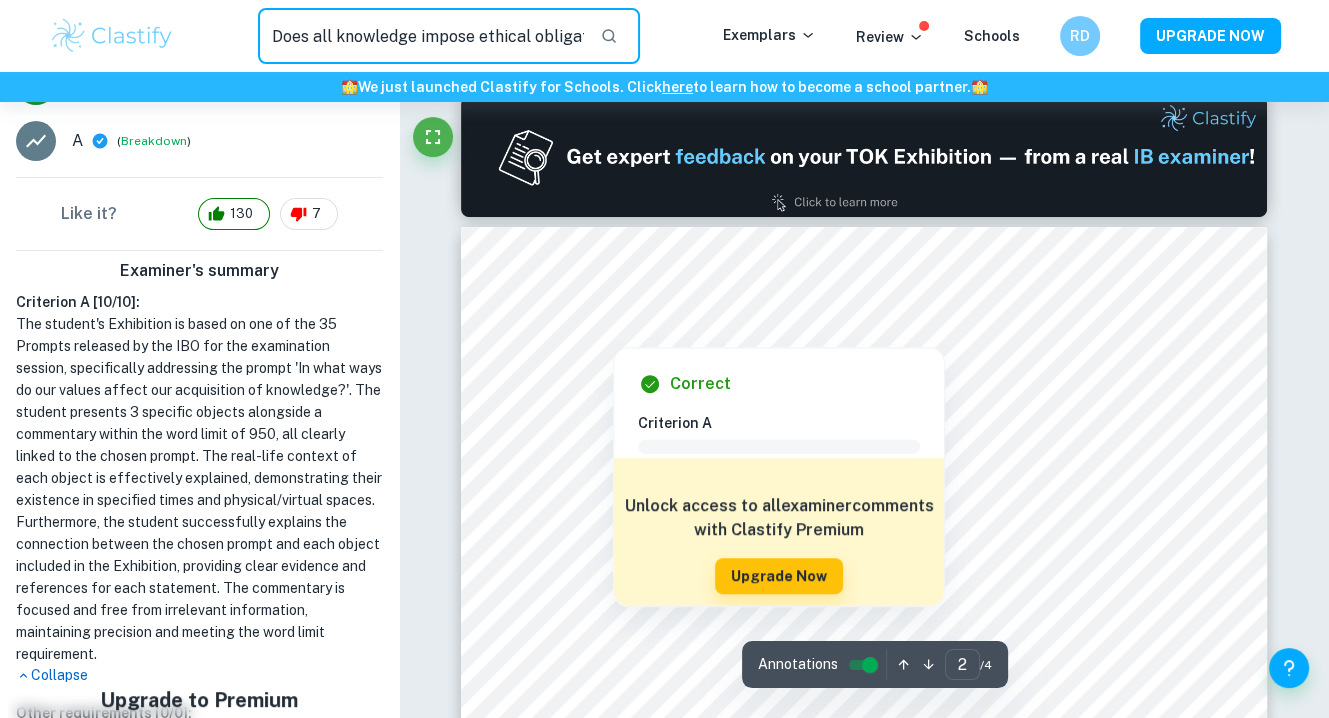 scroll, scrollTop: 0, scrollLeft: 197, axis: horizontal 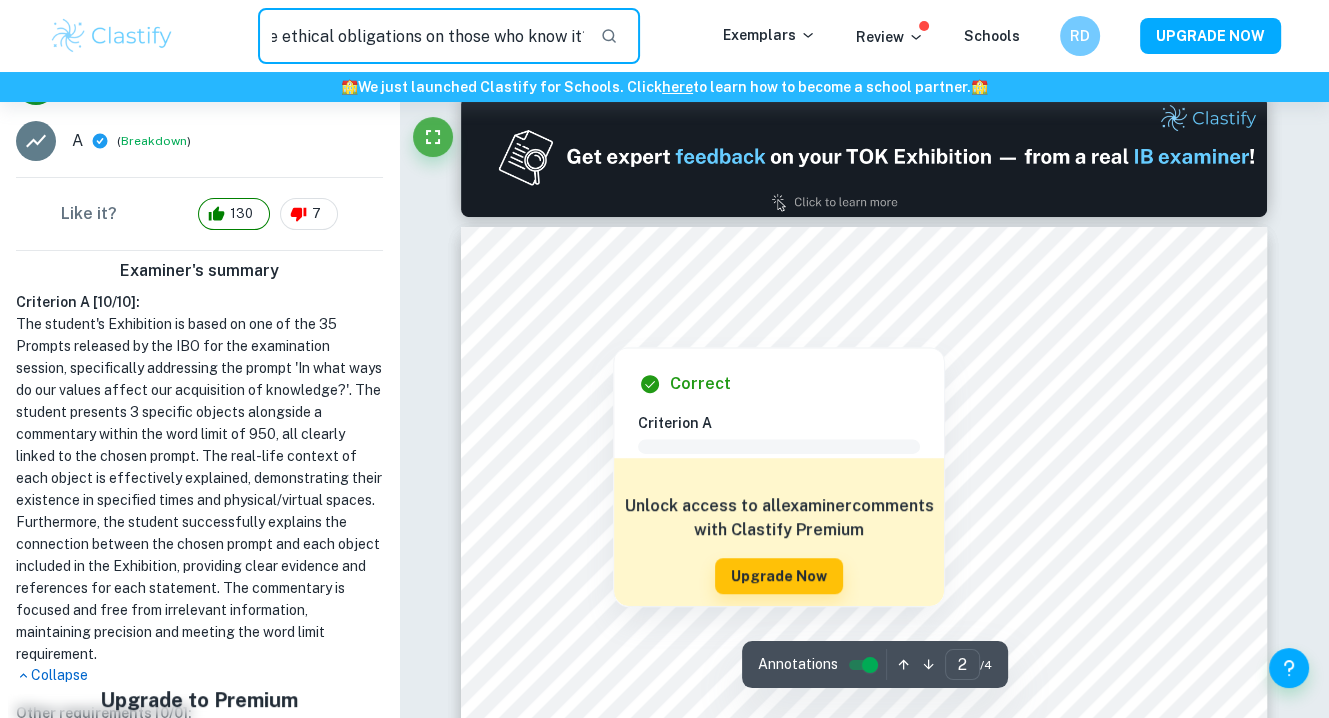 type on "Does all knowledge impose ethical obligations on those who know it?" 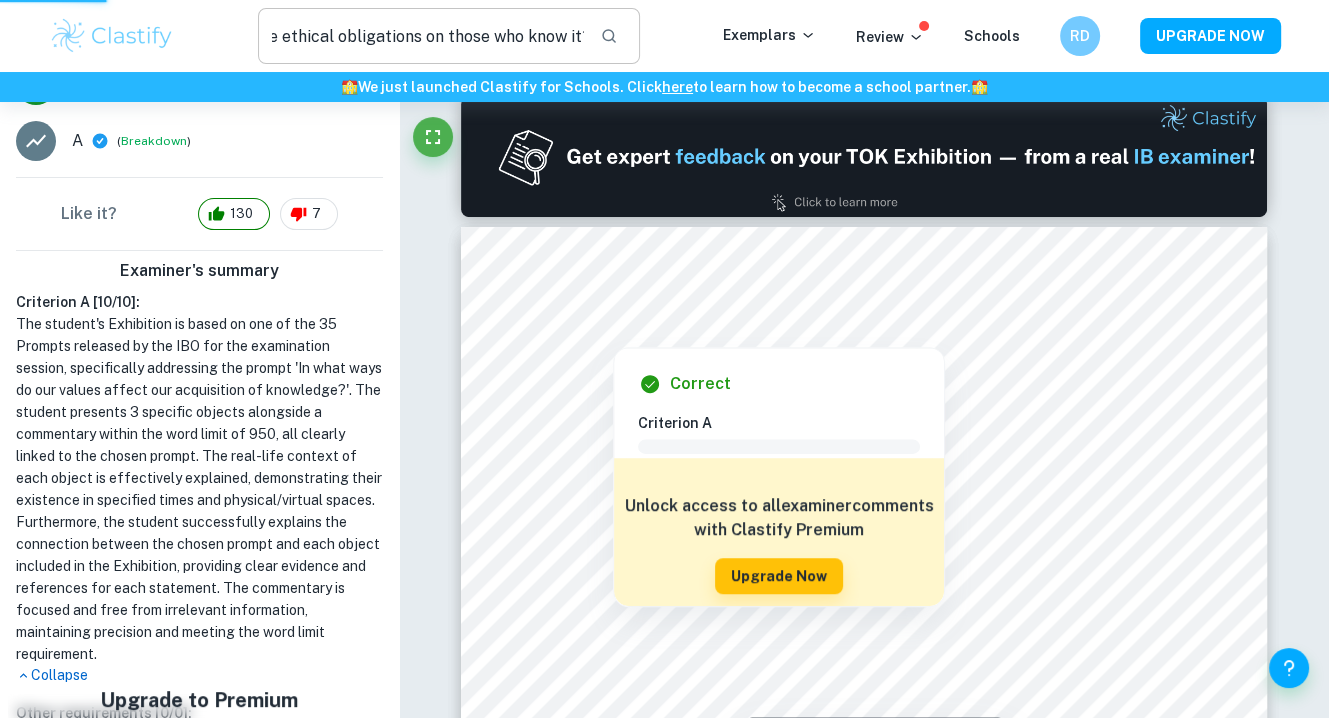 scroll, scrollTop: 0, scrollLeft: 0, axis: both 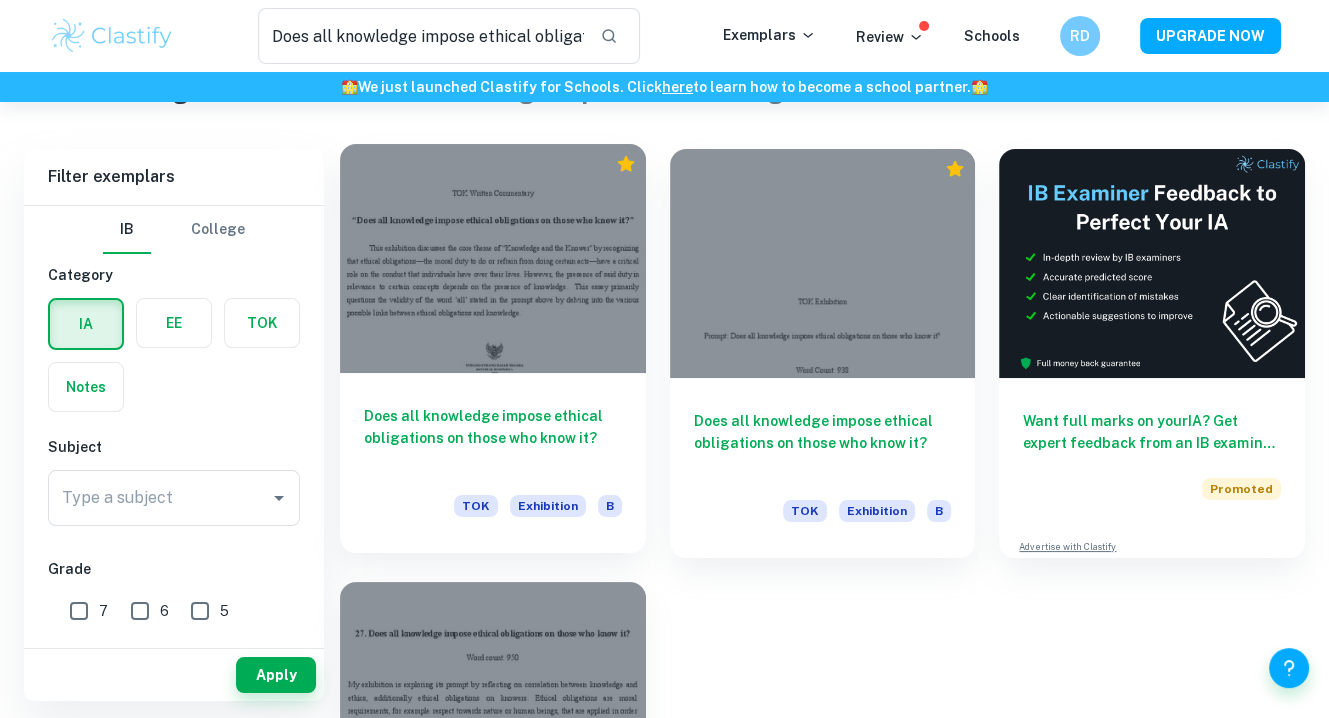 click at bounding box center [493, 258] 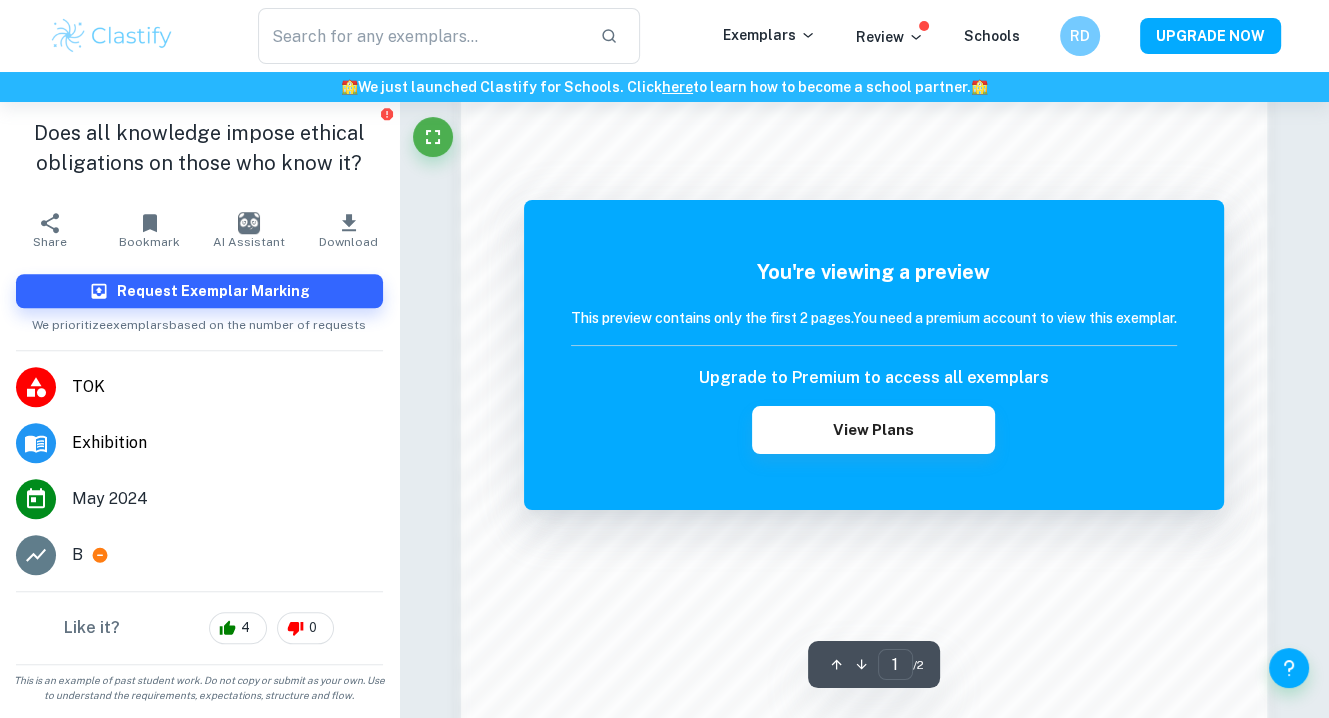 scroll, scrollTop: 1588, scrollLeft: 0, axis: vertical 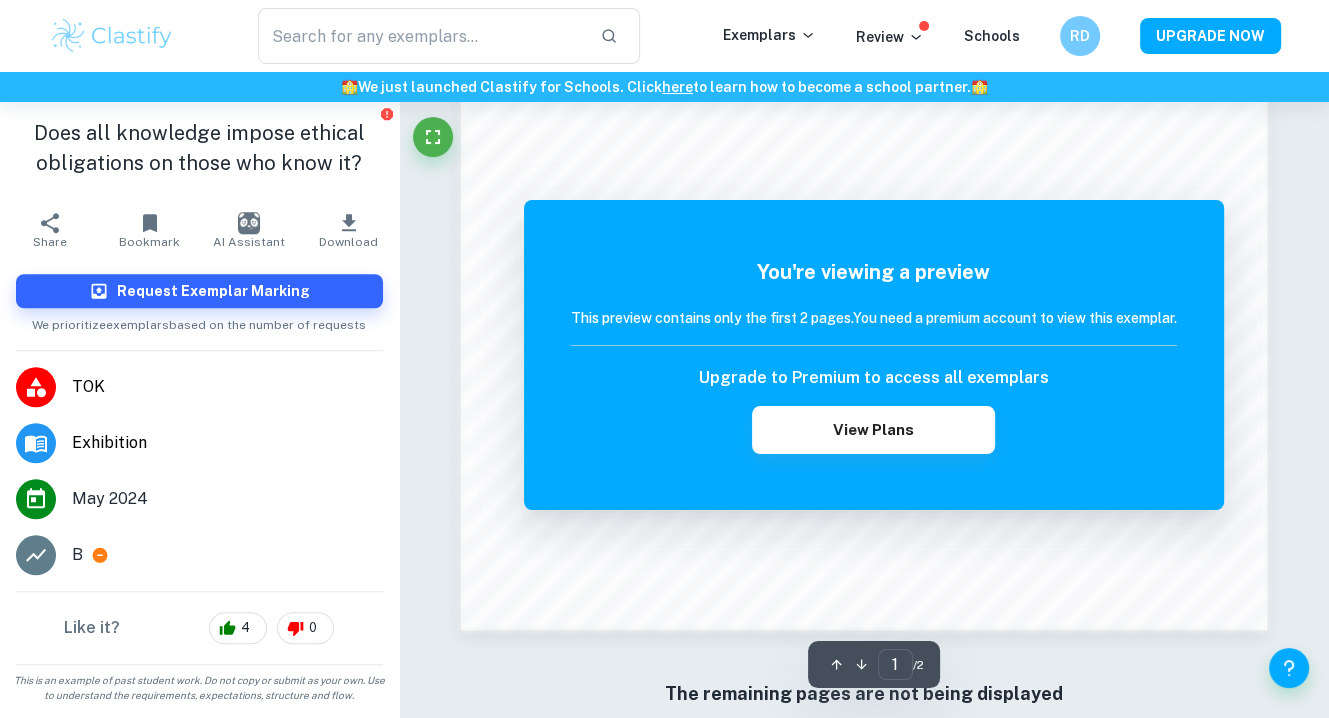 type on "Does all knowledge impose ethical obligations on those who know it?" 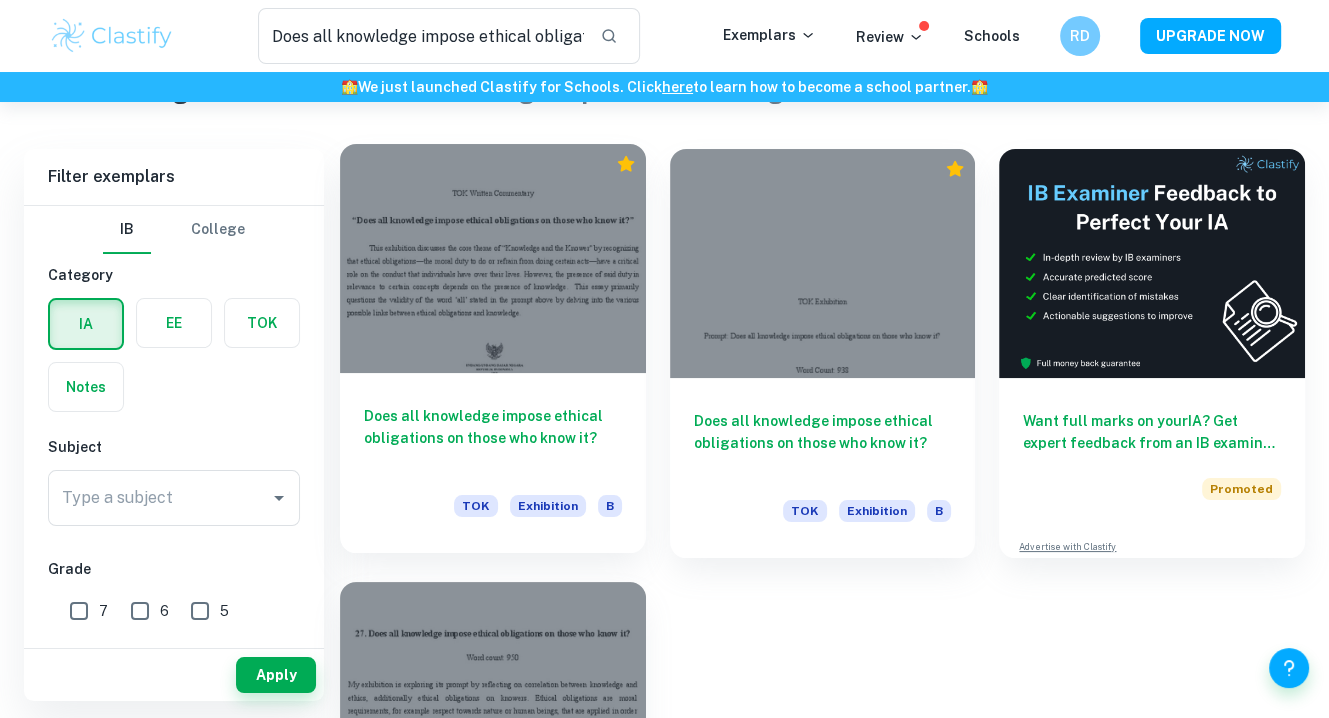 scroll, scrollTop: 342, scrollLeft: 0, axis: vertical 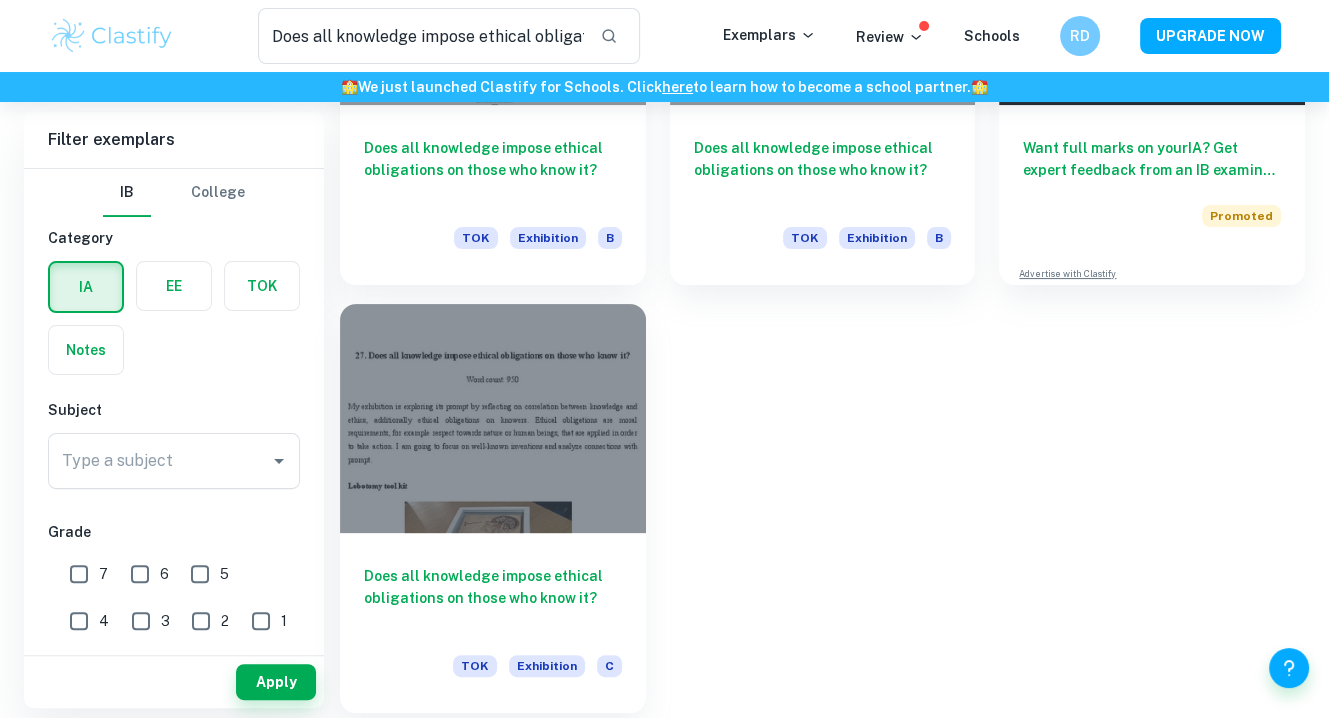 click at bounding box center (493, 418) 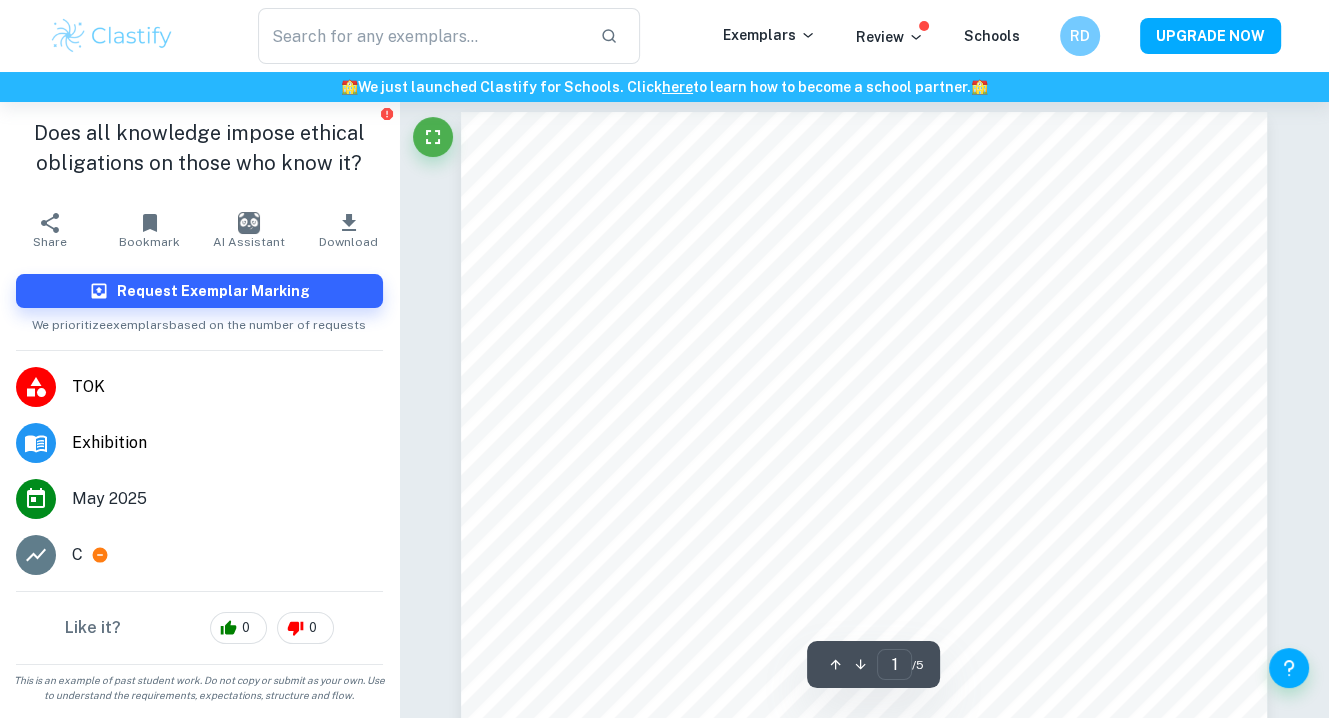 scroll, scrollTop: 15, scrollLeft: 0, axis: vertical 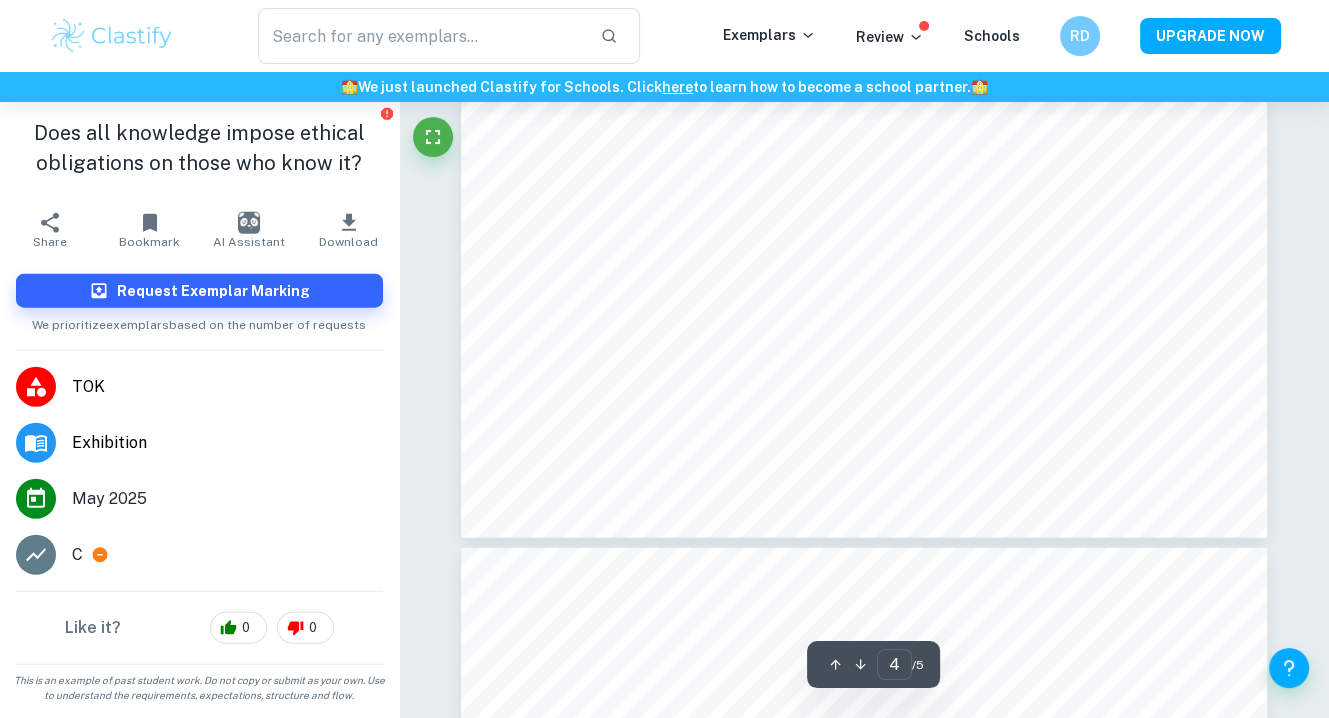 type on "5" 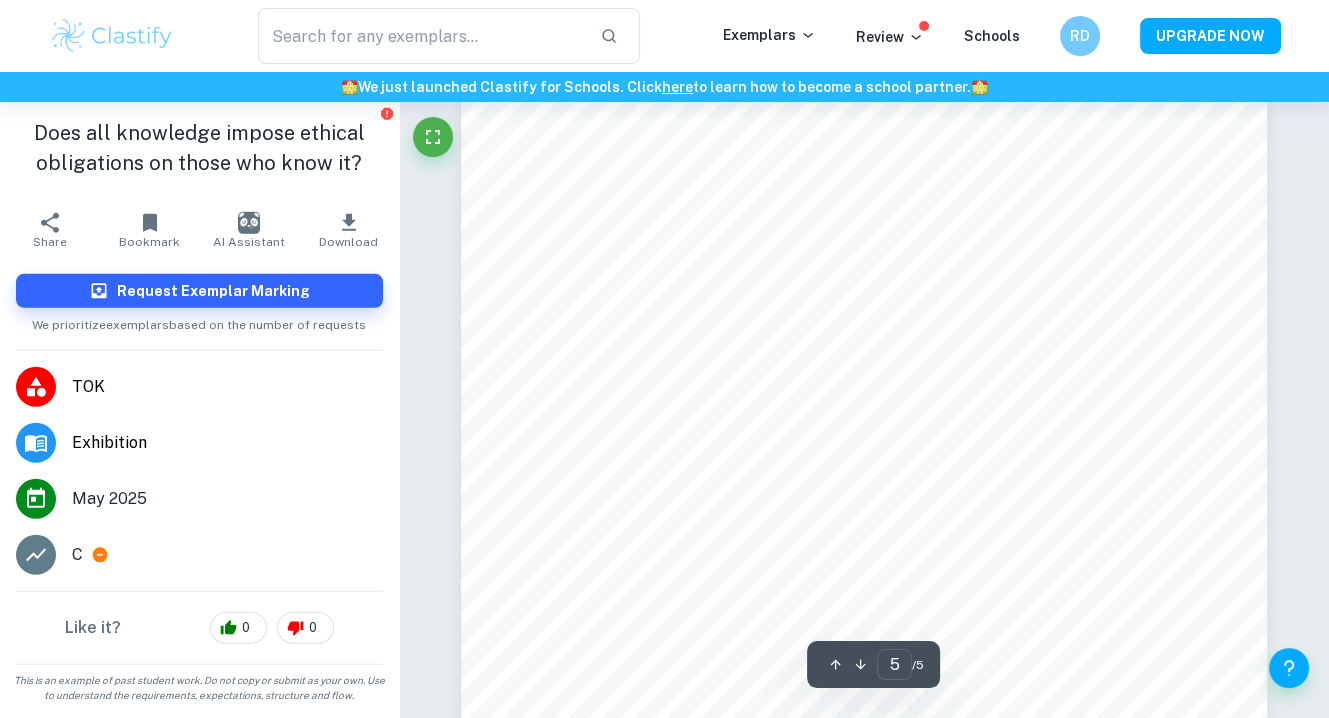 scroll, scrollTop: 5268, scrollLeft: 0, axis: vertical 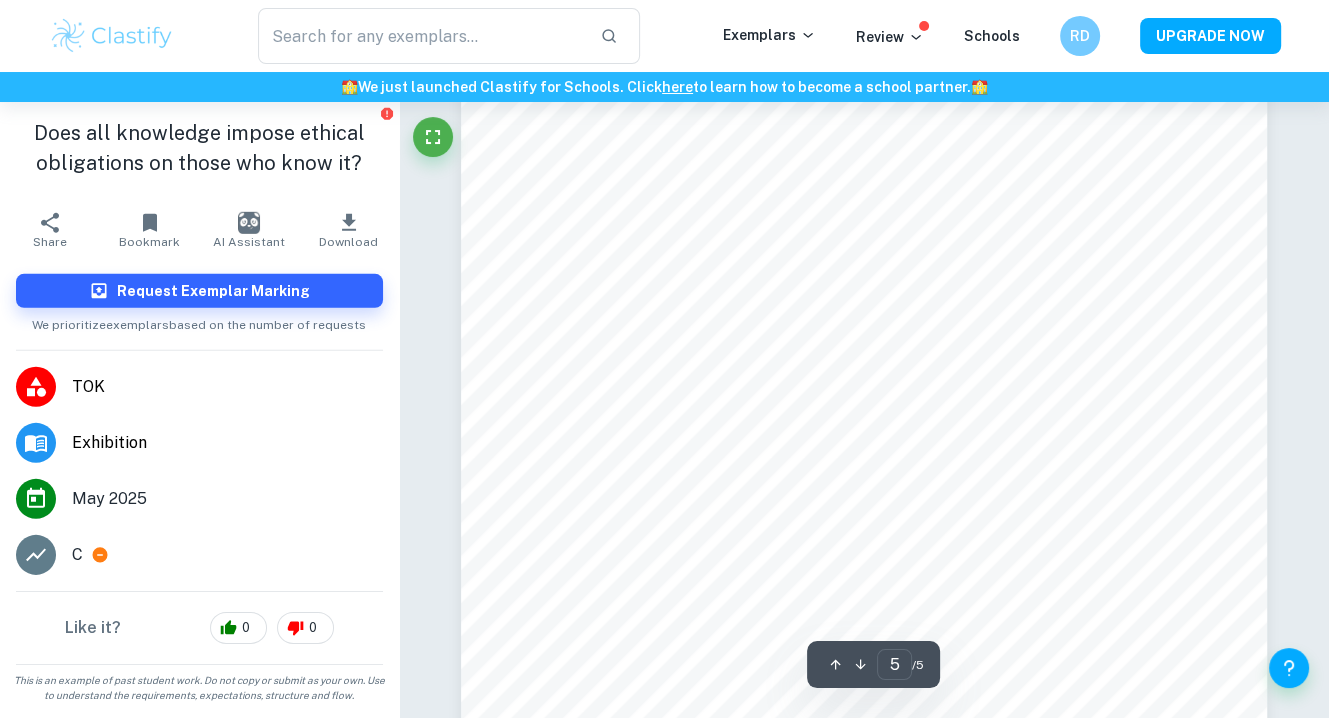 type on "Does all knowledge impose ethical obligations on those who know it?" 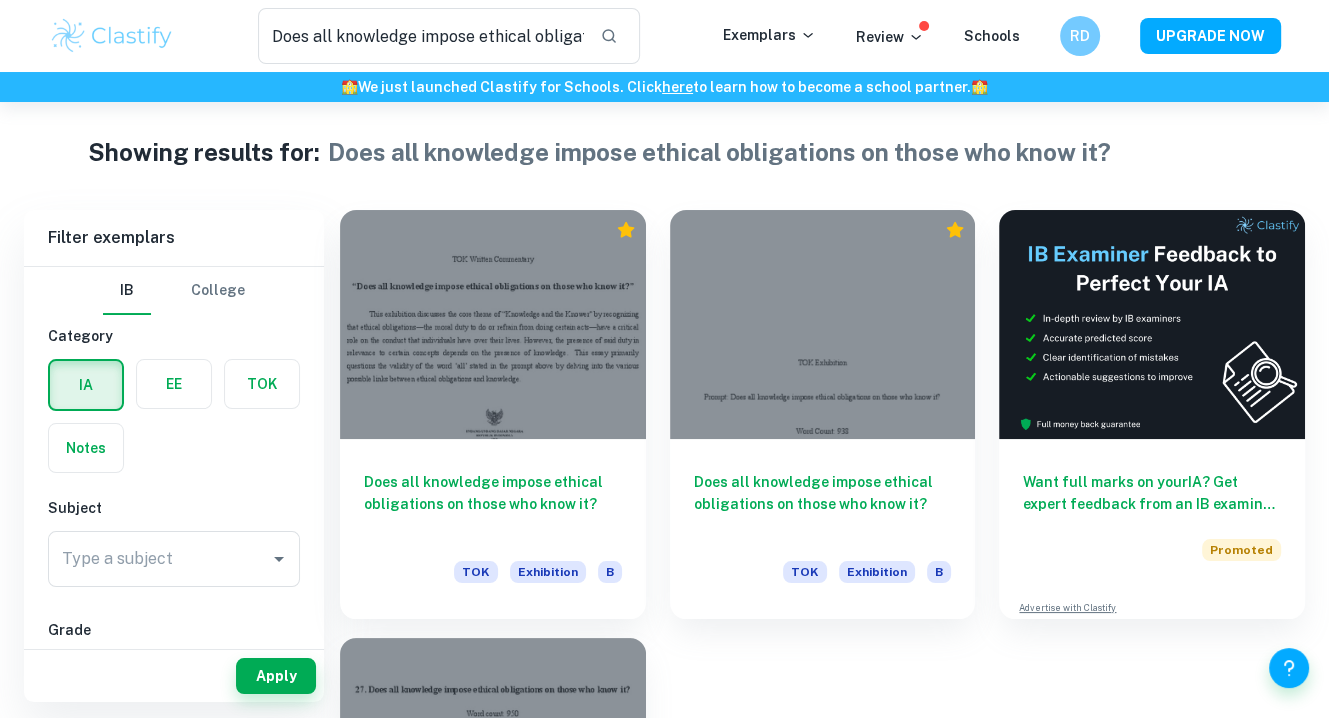 scroll, scrollTop: 9, scrollLeft: 0, axis: vertical 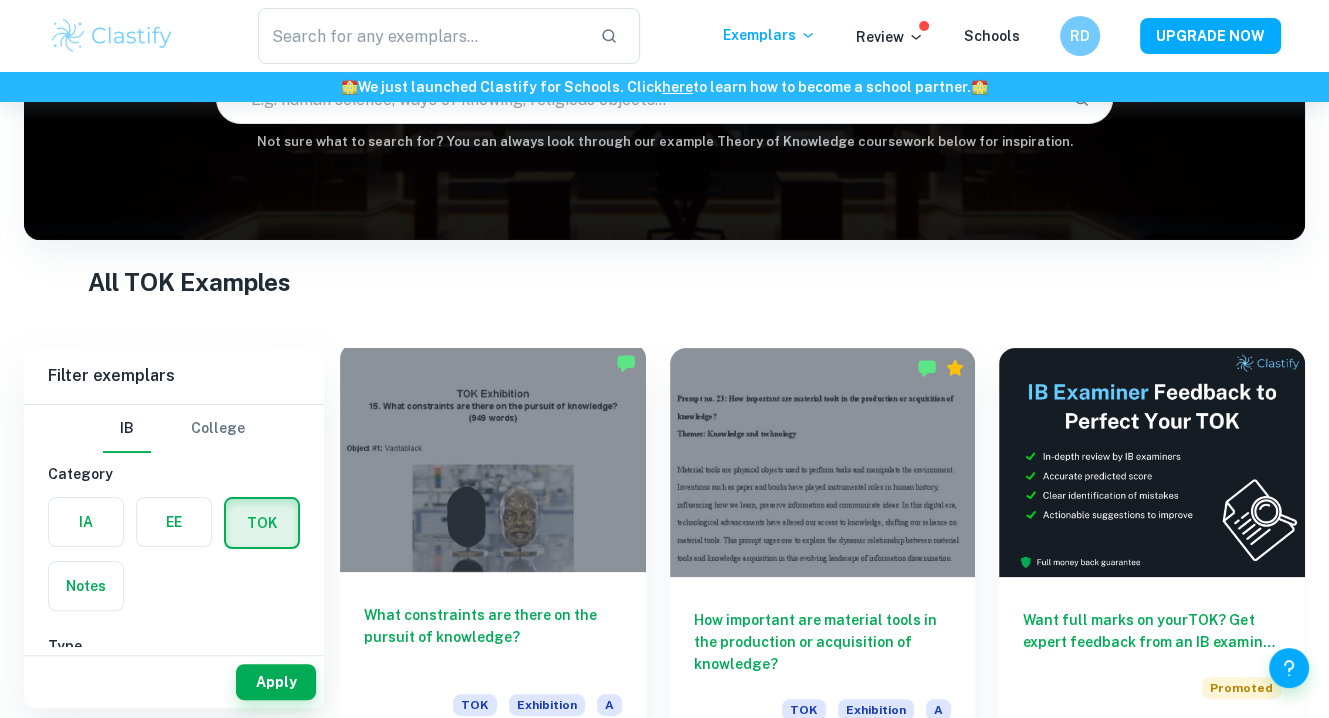click at bounding box center (493, 457) 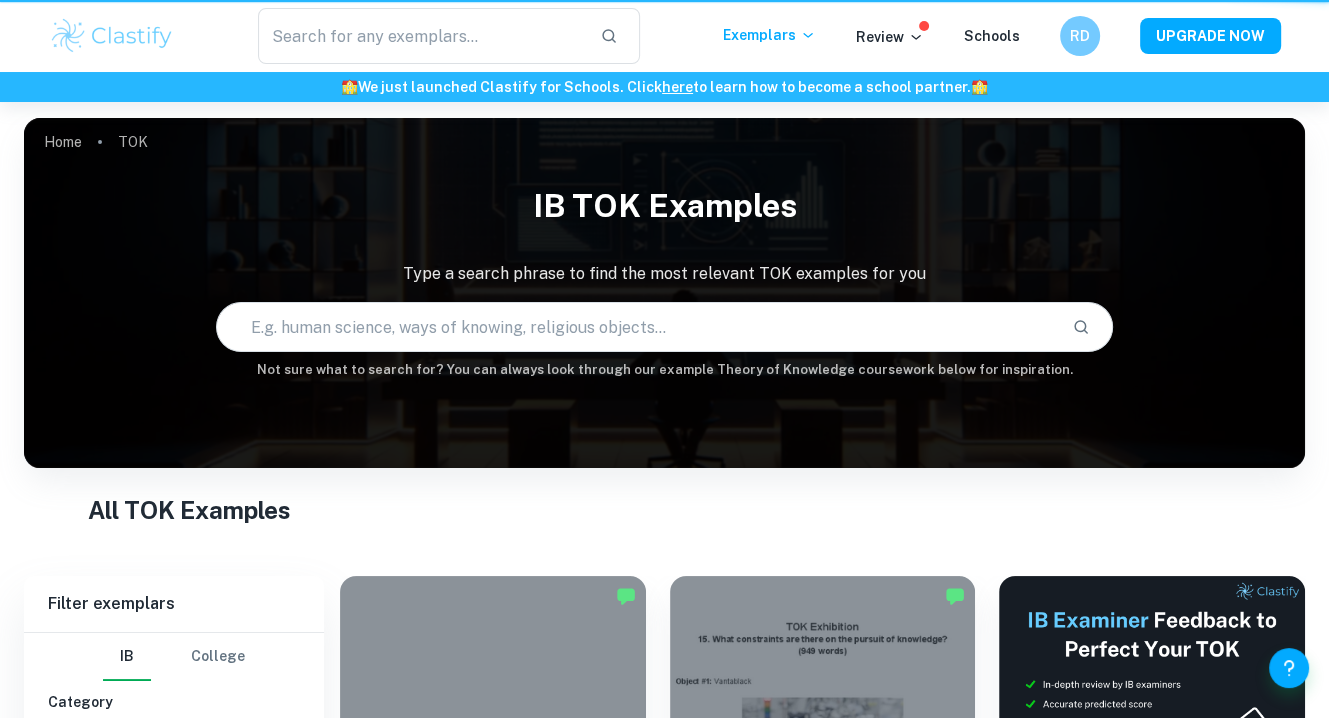 scroll, scrollTop: 228, scrollLeft: 0, axis: vertical 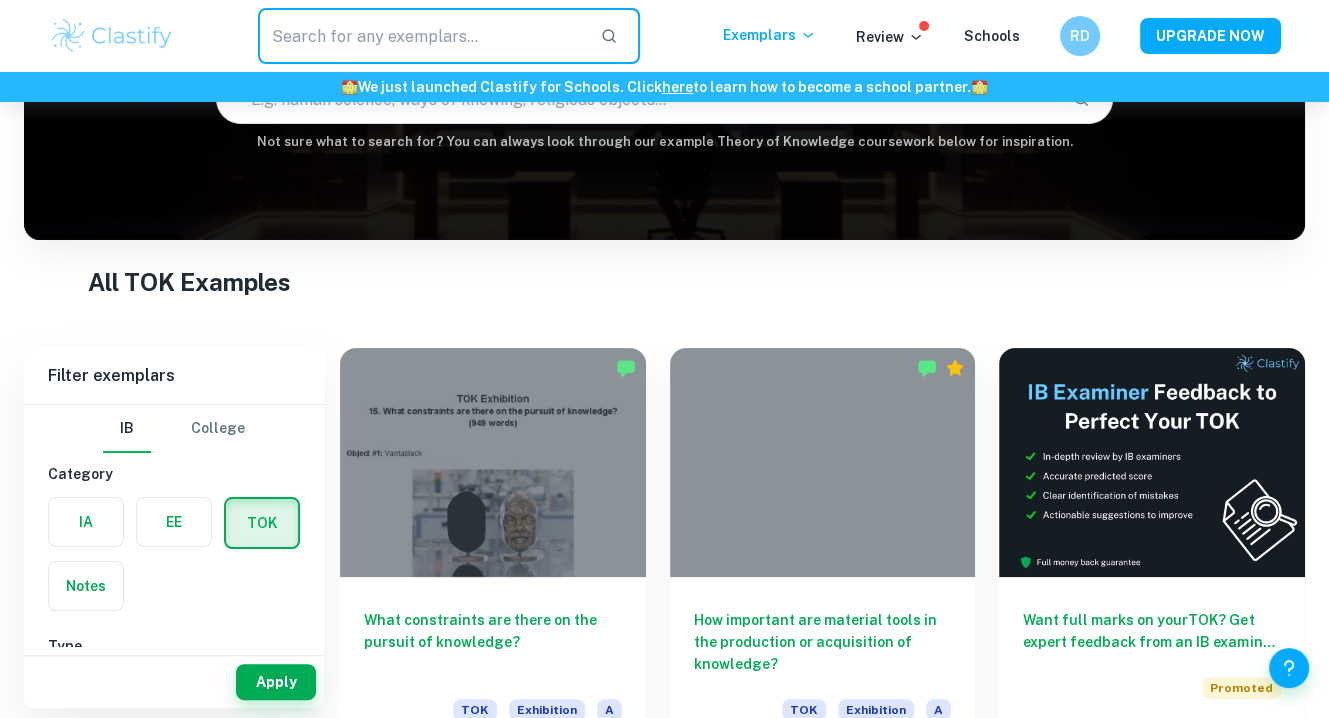 click at bounding box center (421, 36) 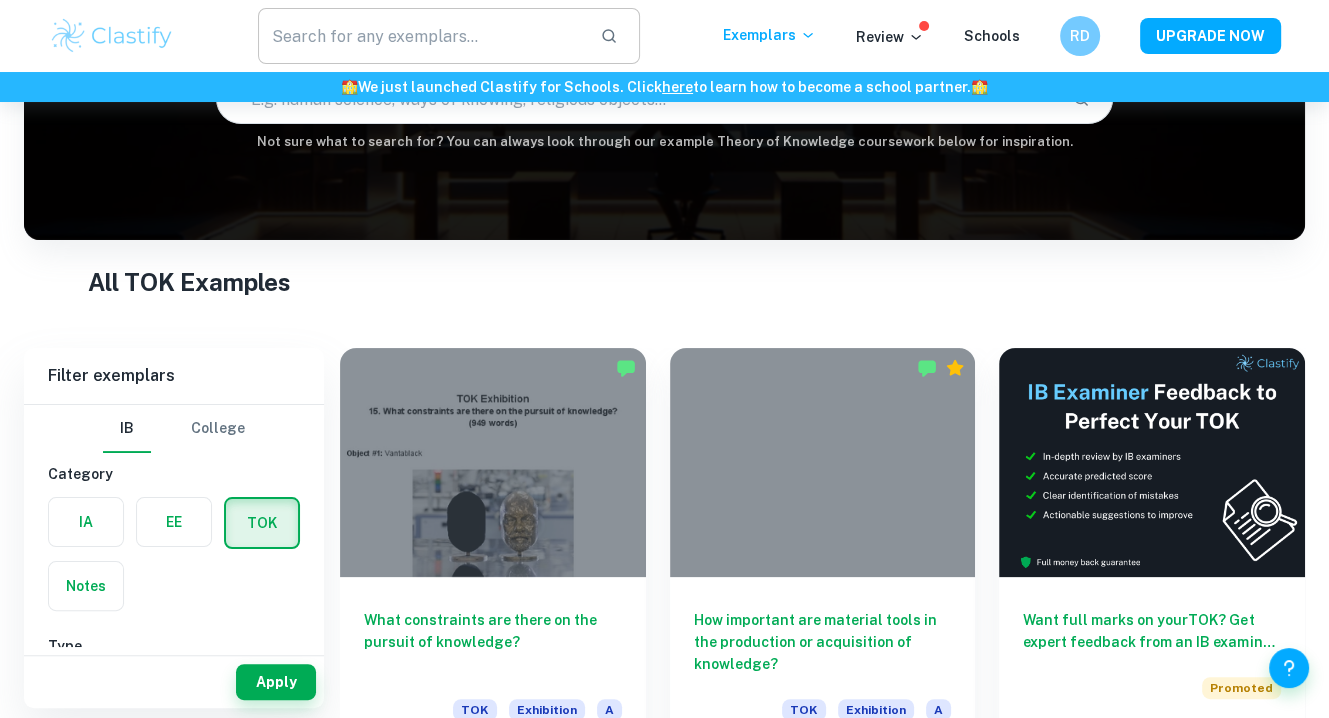 click at bounding box center (421, 36) 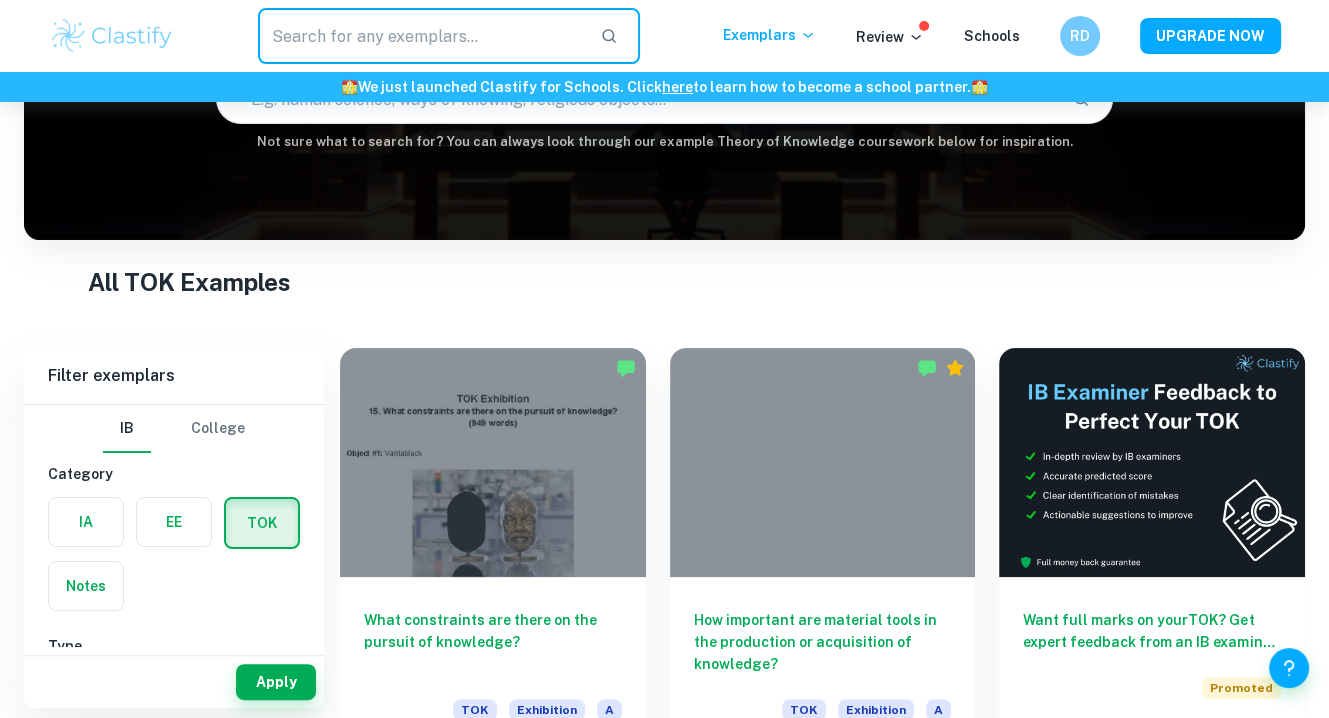 paste on "How can we distinguish between knowledge, belief and opinion?" 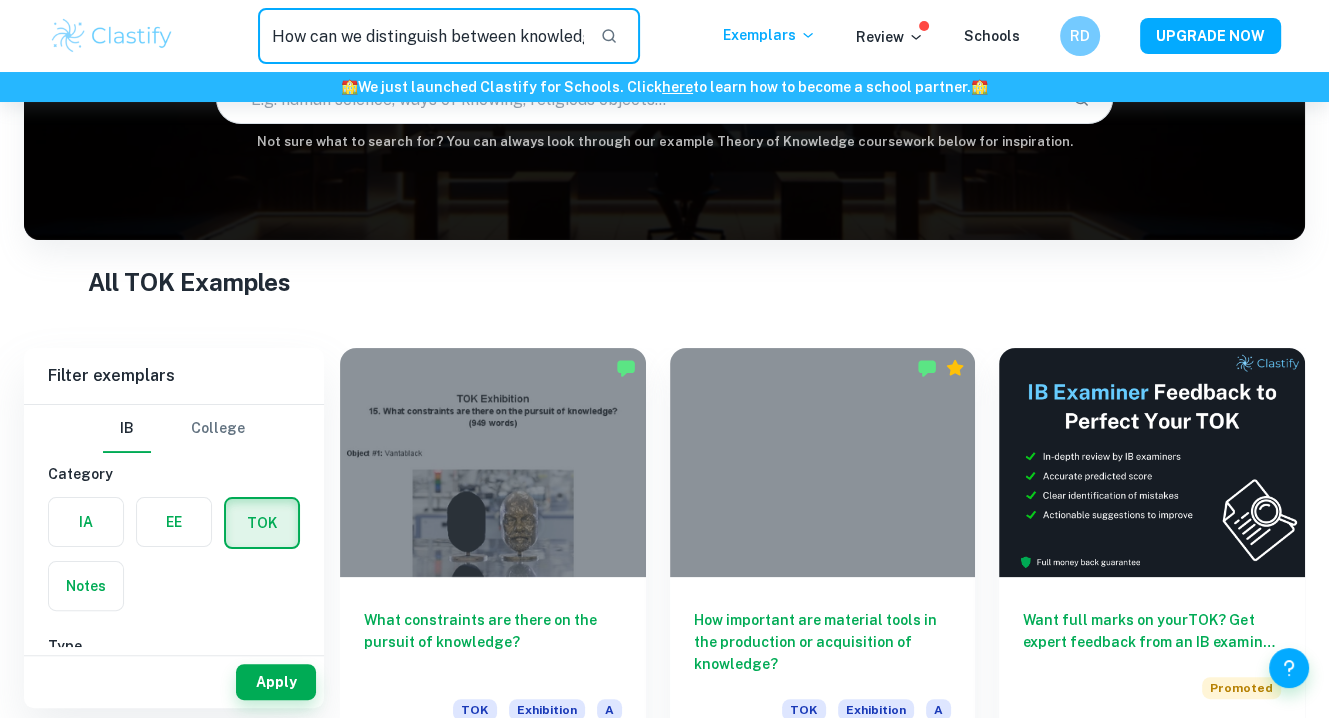 scroll, scrollTop: 0, scrollLeft: 156, axis: horizontal 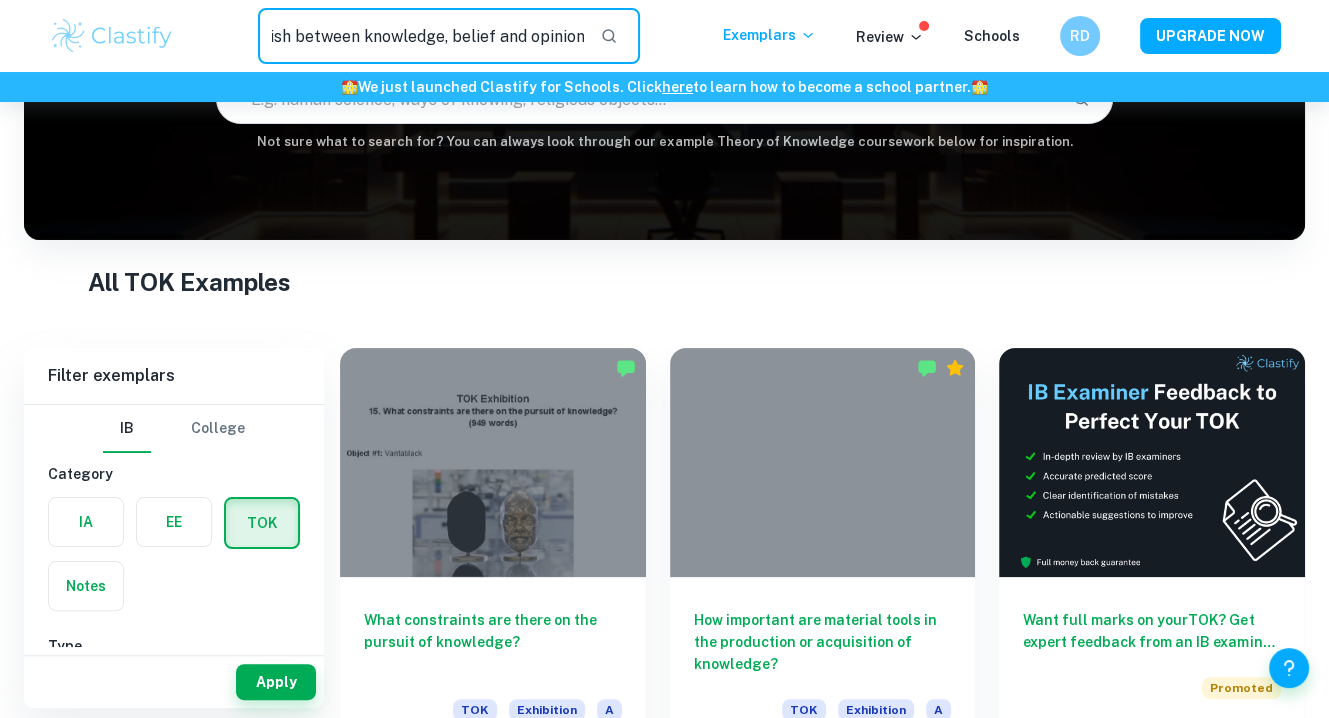 type on "How can we distinguish between knowledge, belief and opinion?" 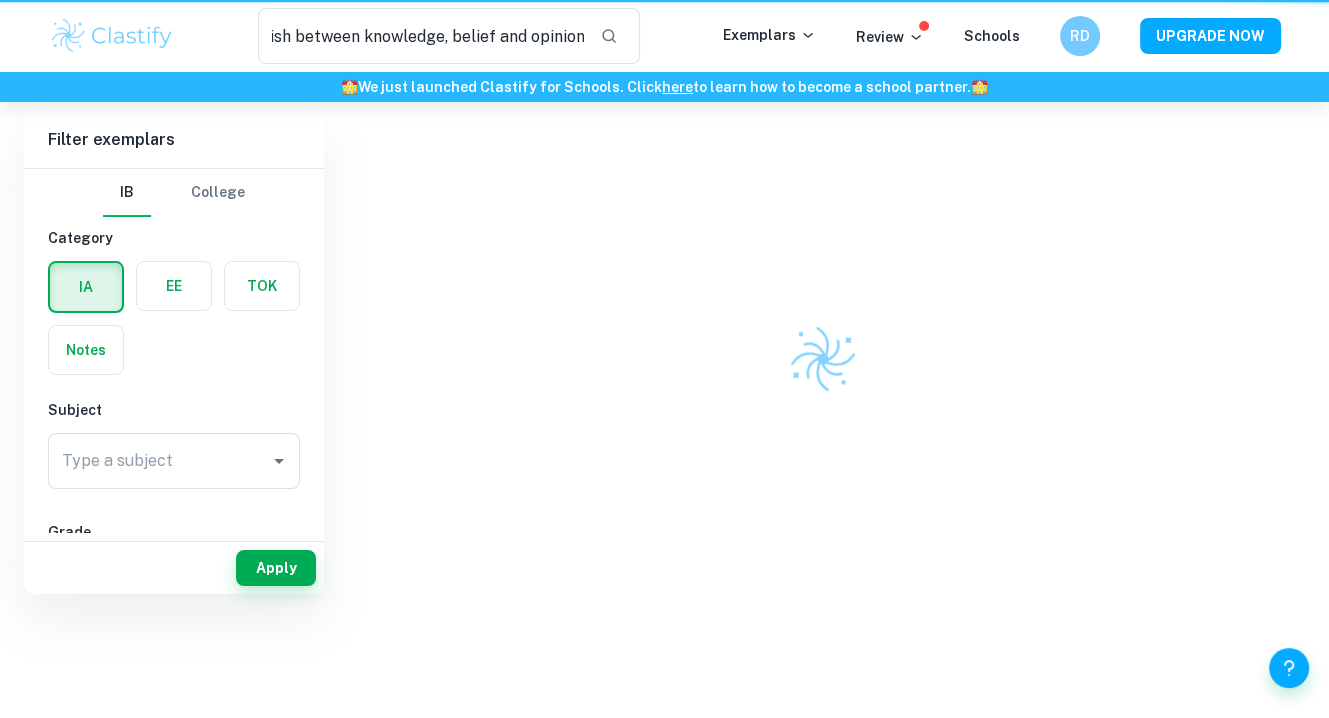 scroll, scrollTop: 0, scrollLeft: 0, axis: both 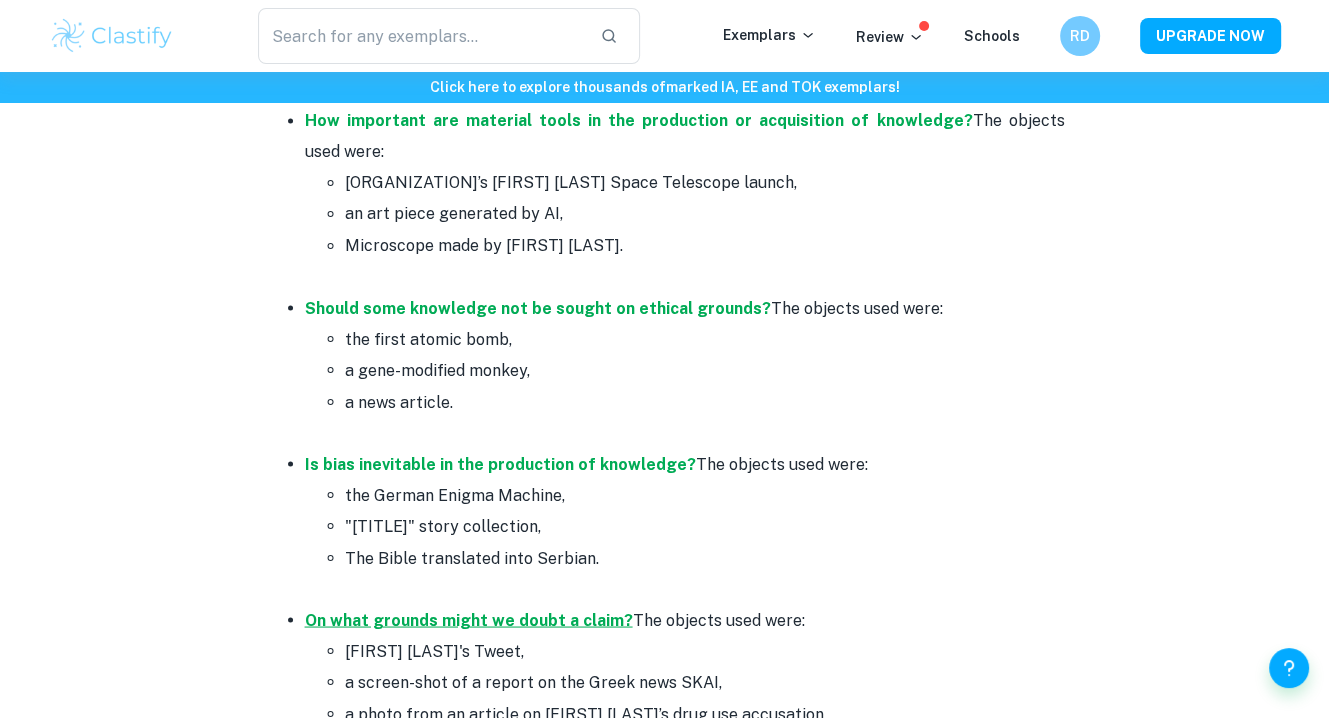 click on "On what grounds might we doubt a claim?" at bounding box center (469, 619) 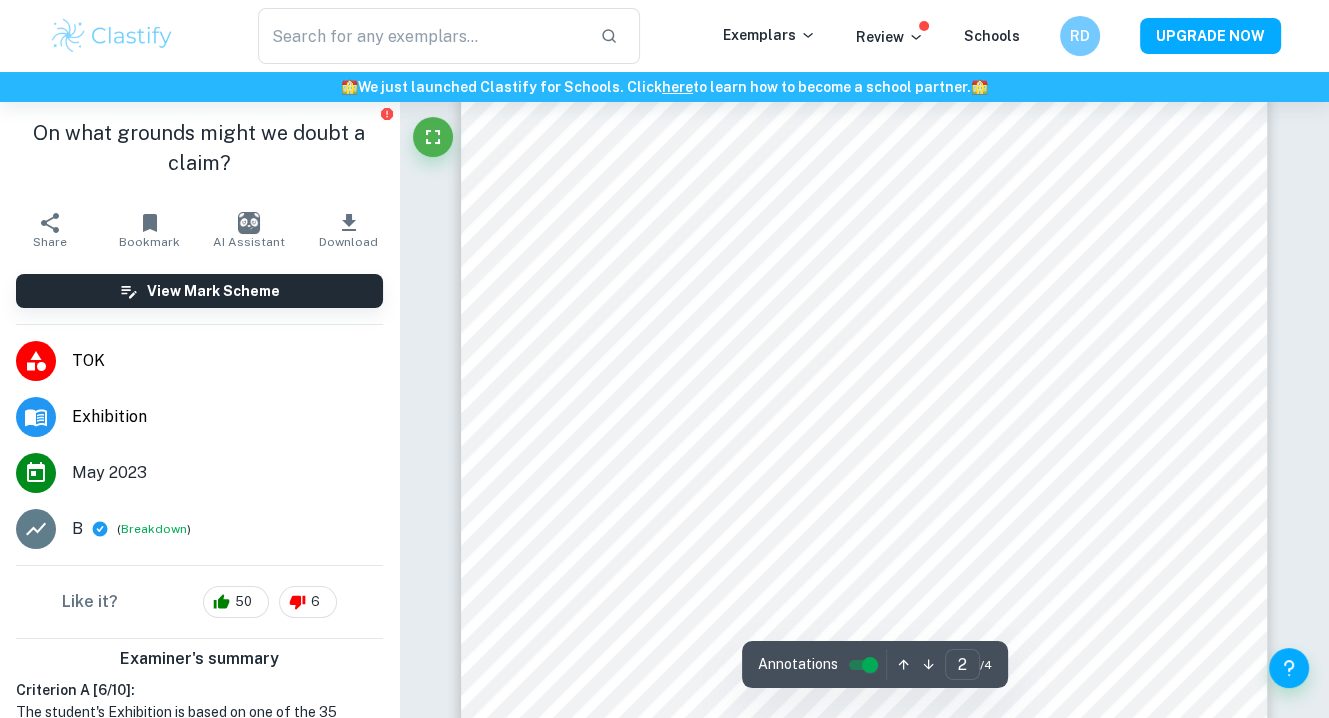 scroll, scrollTop: 1421, scrollLeft: 0, axis: vertical 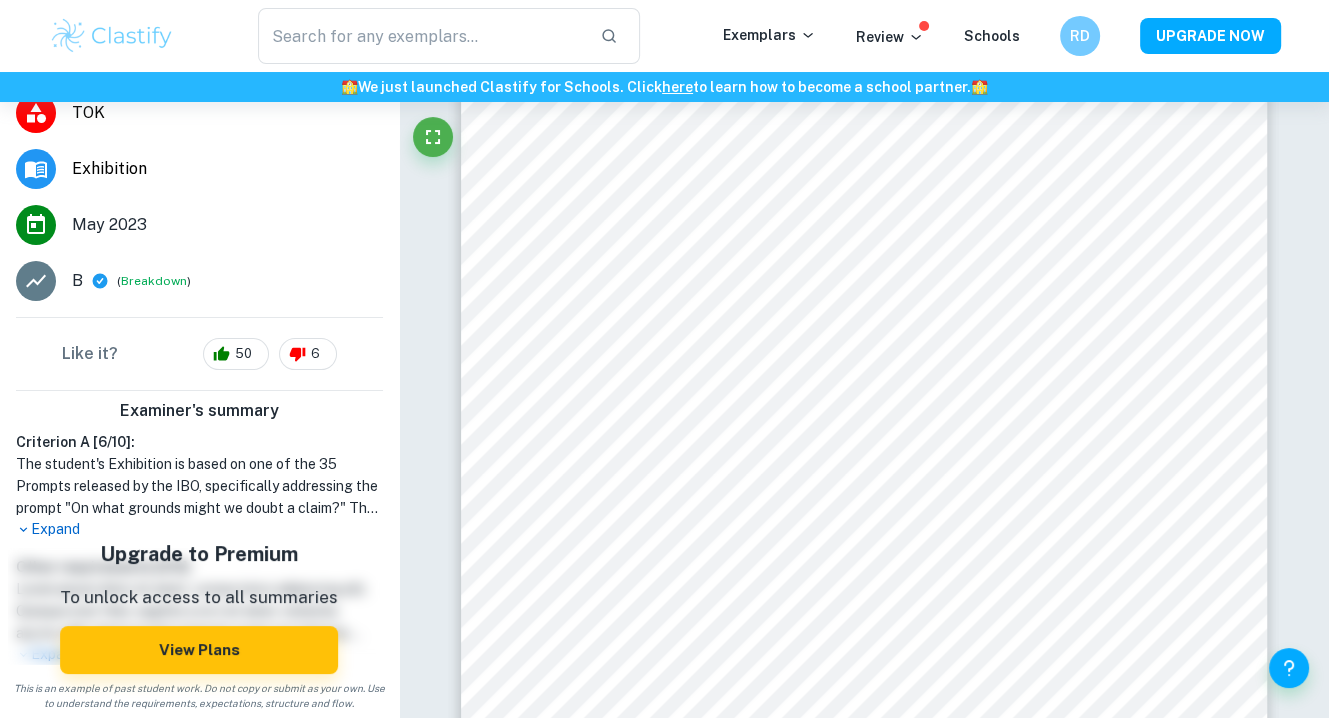 click on "Expand" at bounding box center [199, 529] 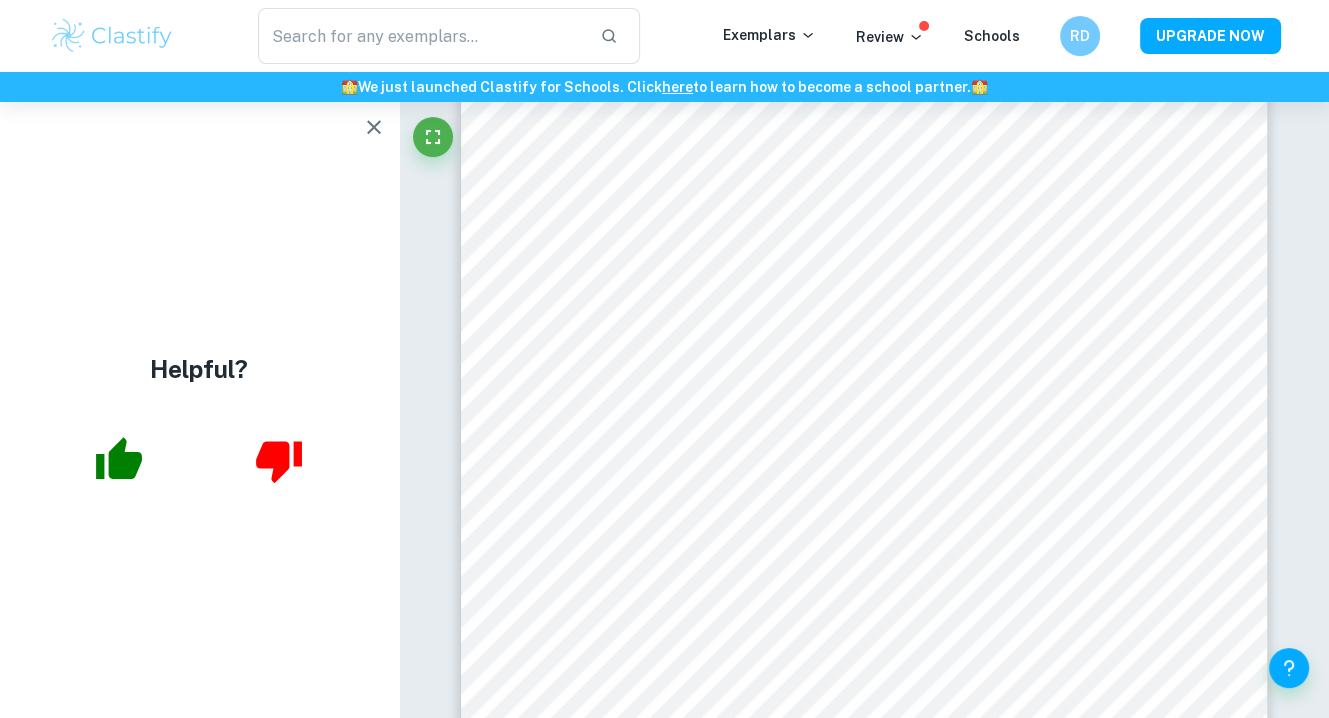 scroll, scrollTop: 0, scrollLeft: 0, axis: both 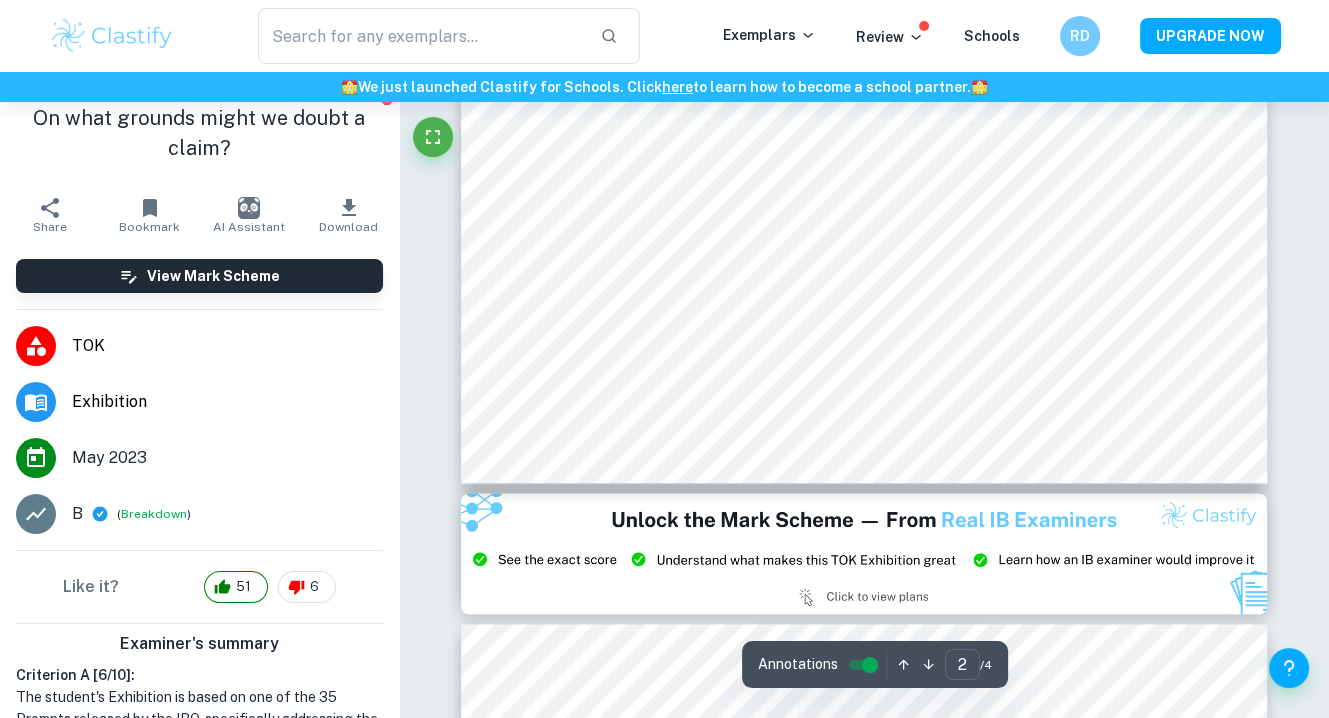 type on "3" 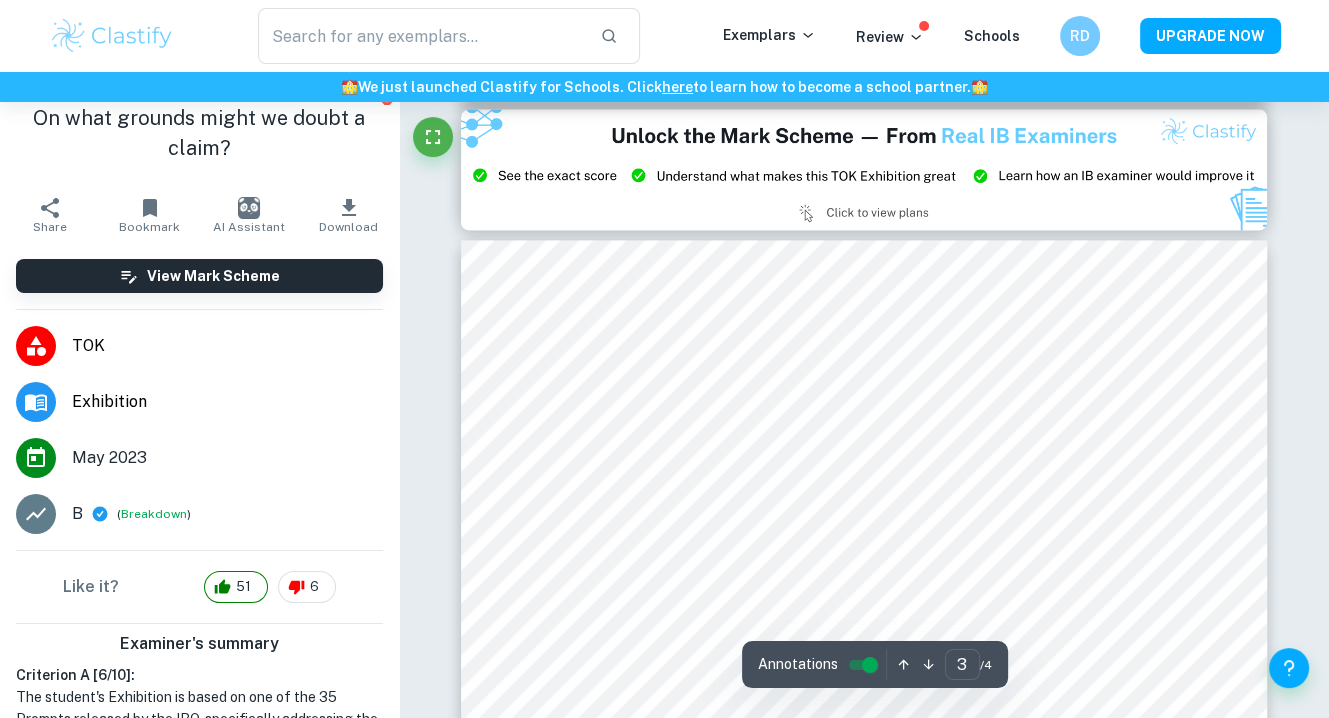 scroll, scrollTop: 2468, scrollLeft: 0, axis: vertical 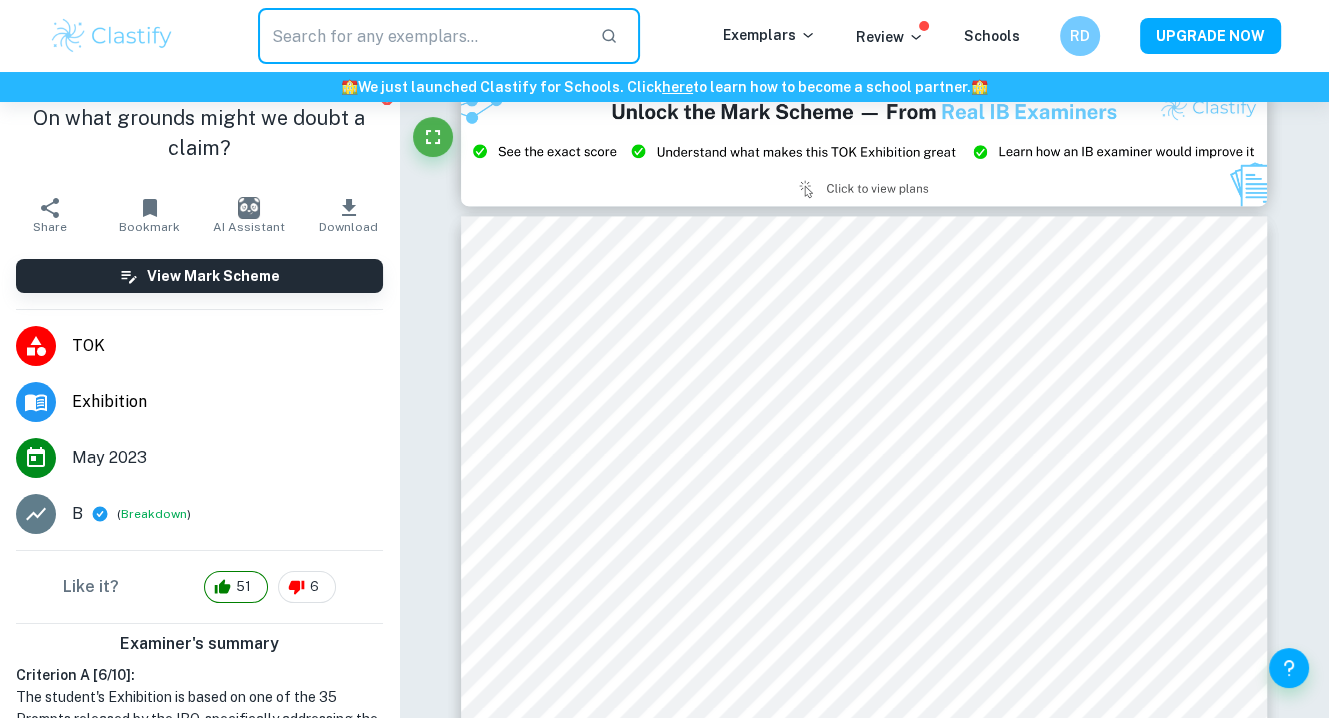 click at bounding box center (421, 36) 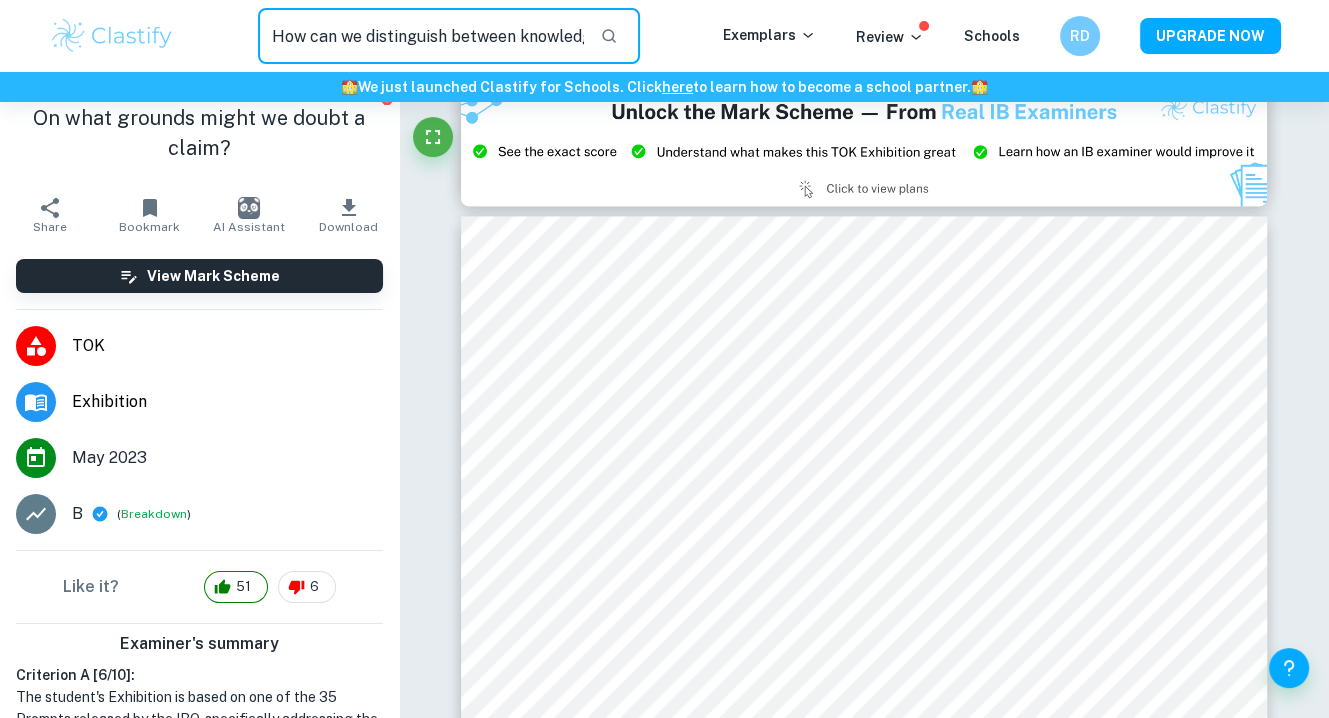 scroll, scrollTop: 0, scrollLeft: 156, axis: horizontal 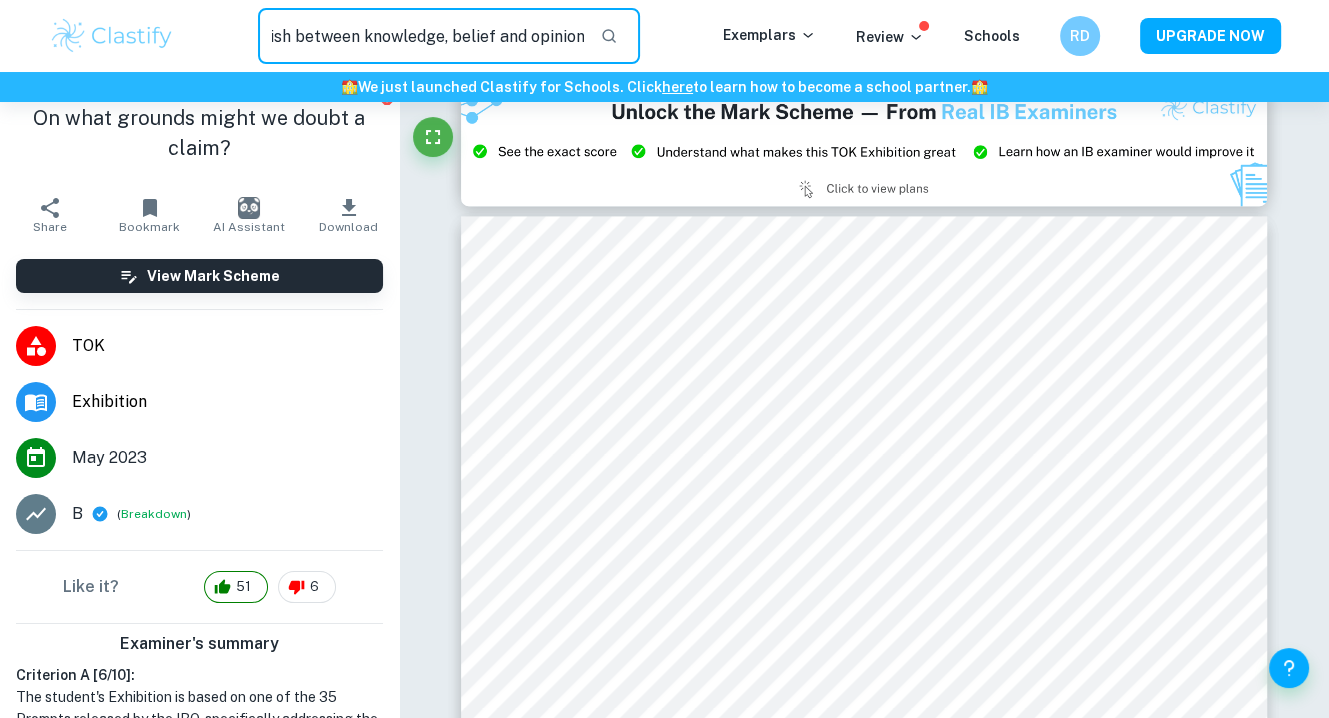 type on "How can we distinguish between knowledge, belief and opinion?" 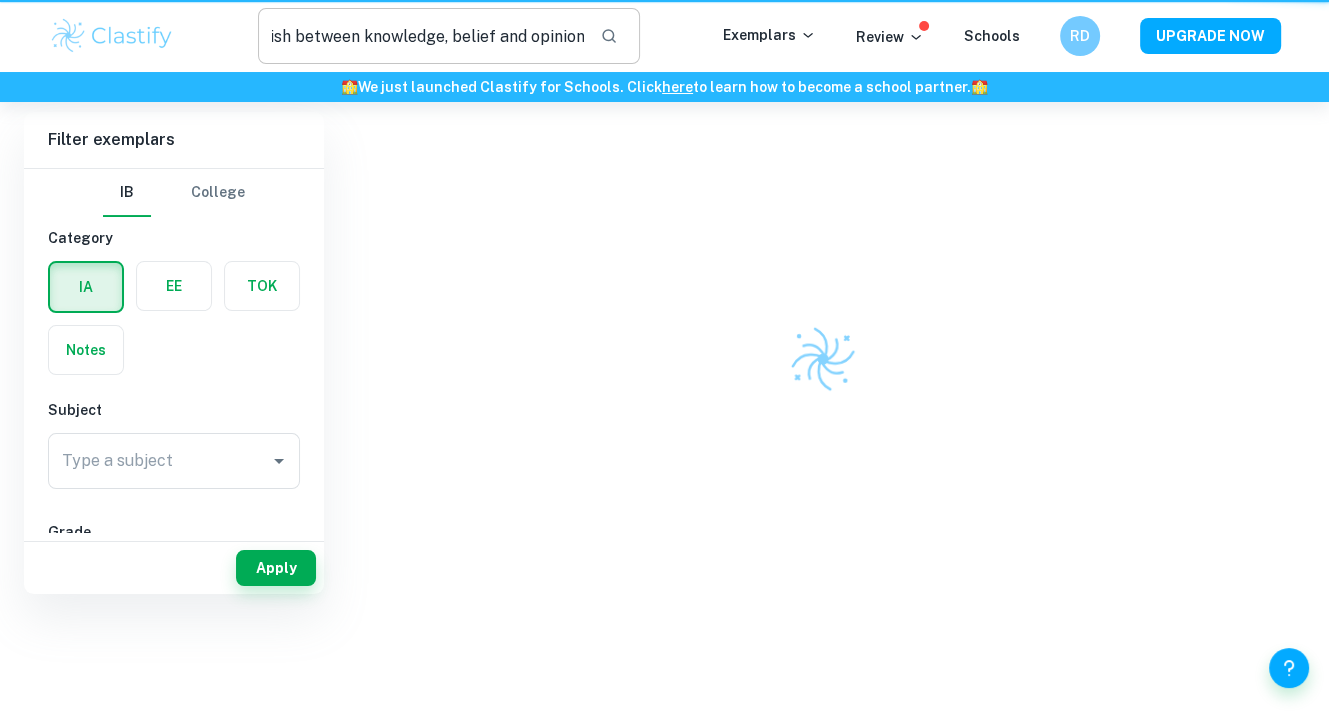 scroll, scrollTop: 0, scrollLeft: 0, axis: both 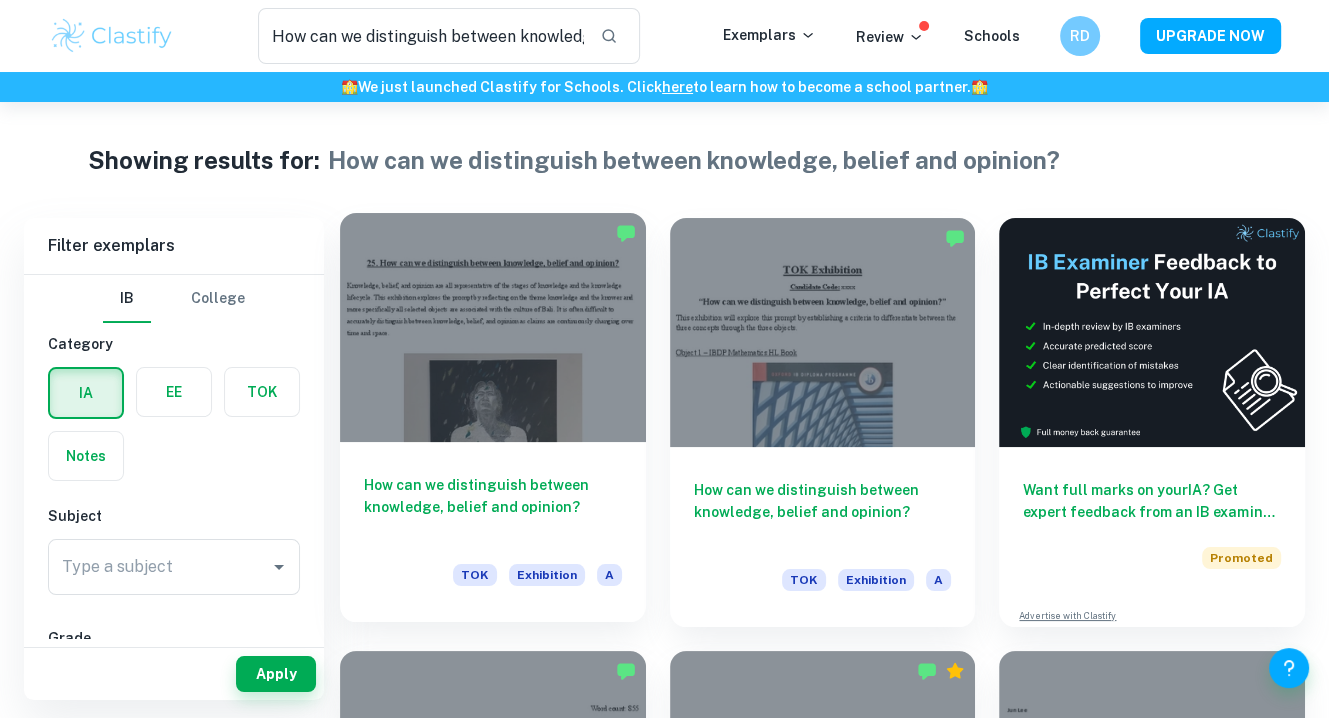 click on "How can we distinguish between knowledge, belief and opinion?" at bounding box center (493, 507) 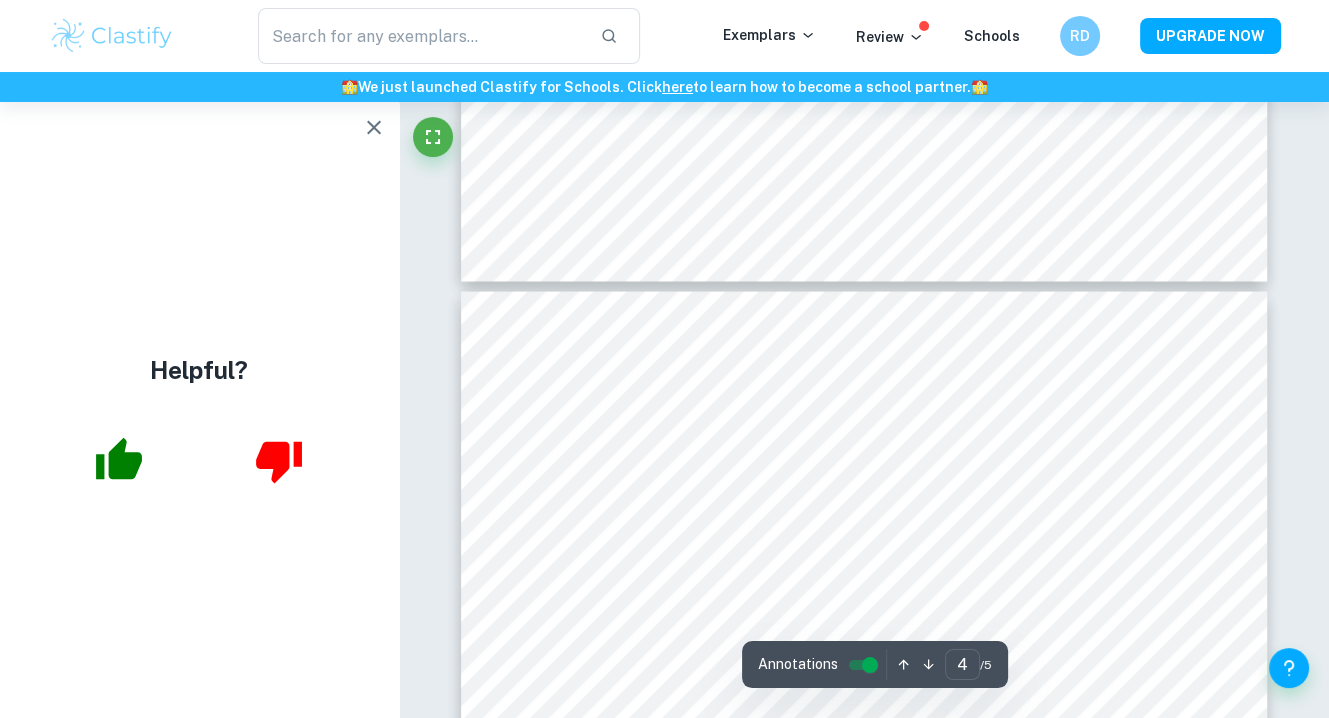 scroll, scrollTop: 3251, scrollLeft: 0, axis: vertical 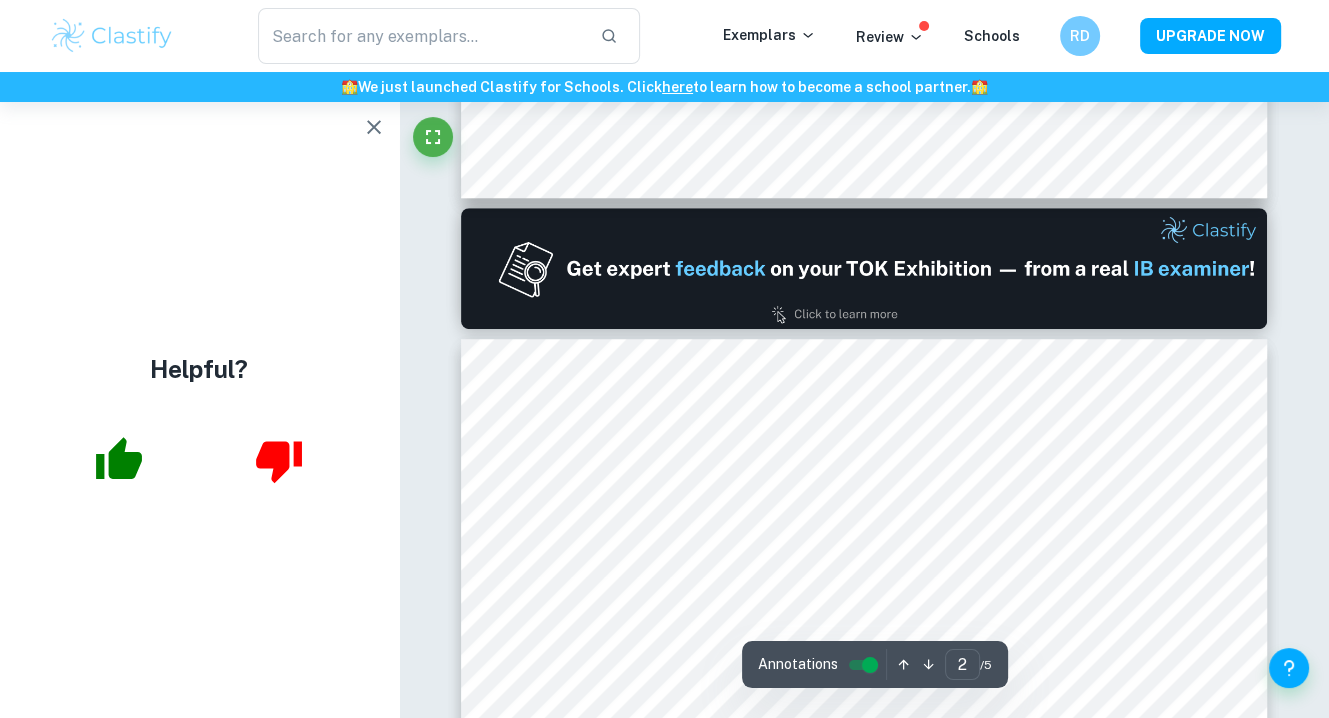 type on "1" 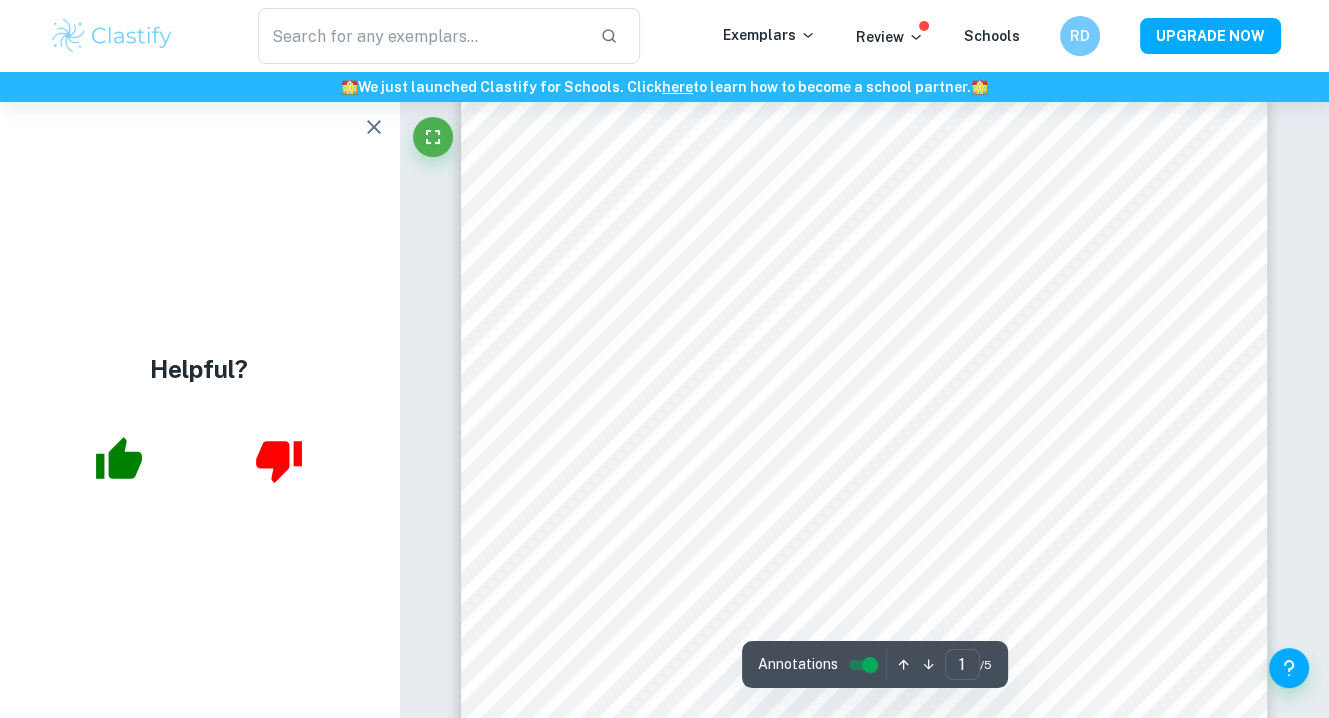 scroll, scrollTop: 0, scrollLeft: 0, axis: both 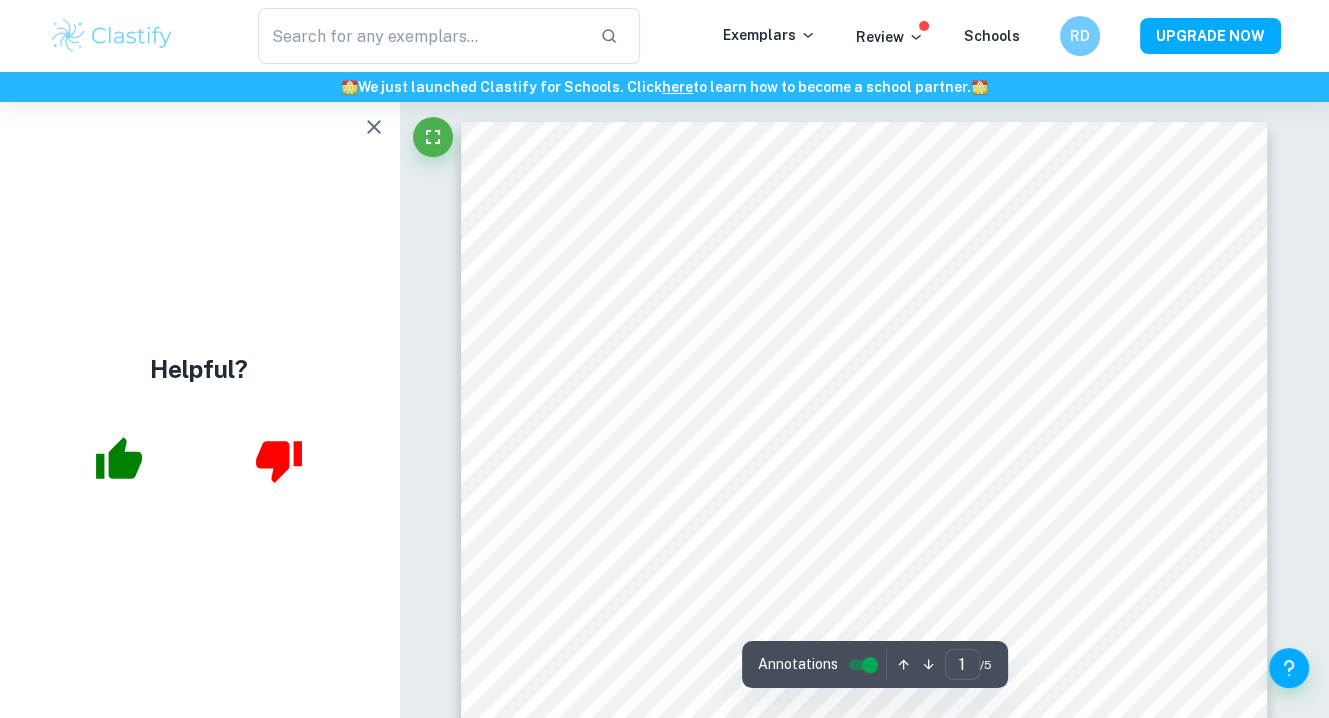 type on "How can we distinguish between knowledge, belief and opinion?" 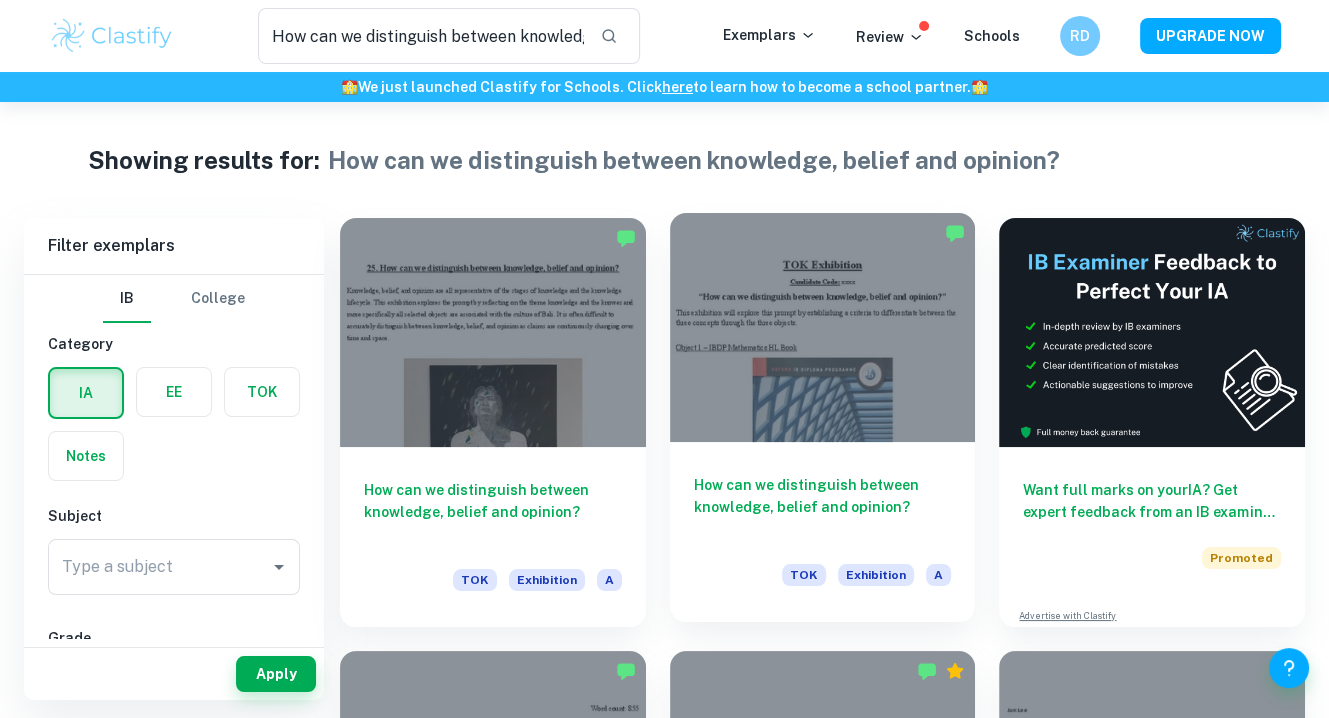 click at bounding box center [823, 327] 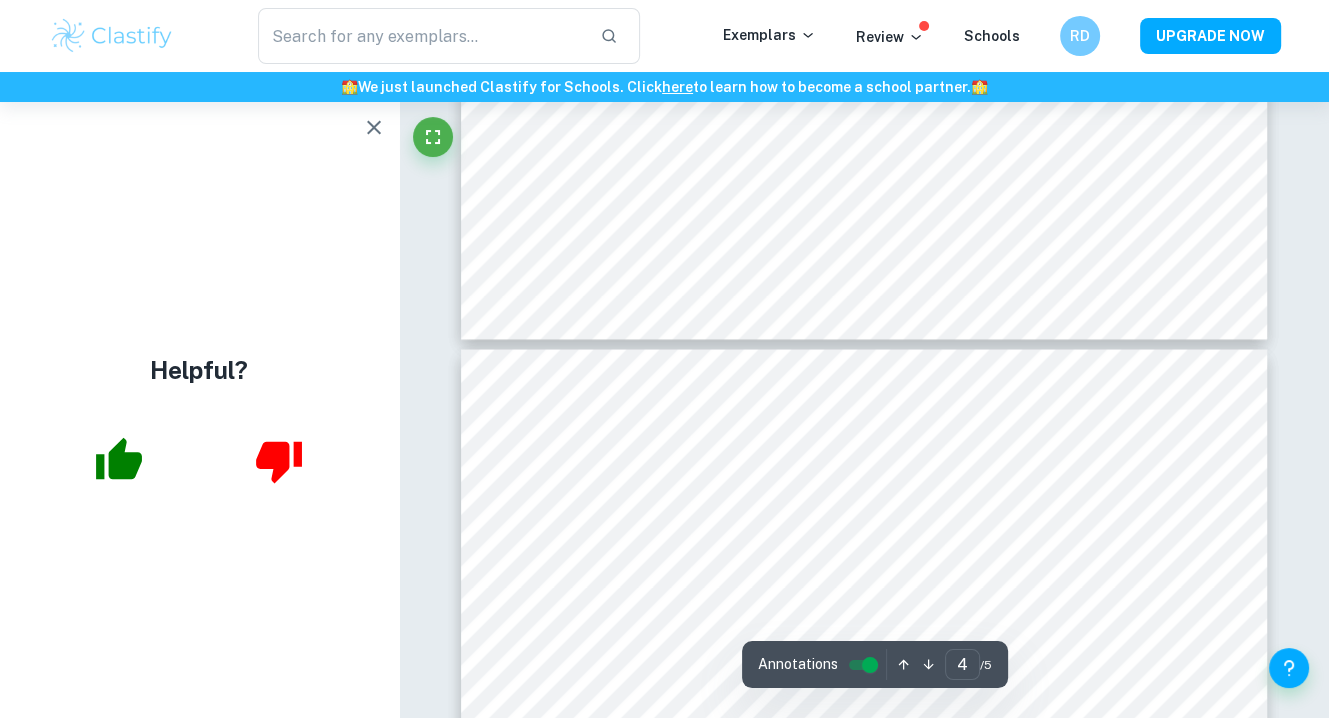 scroll, scrollTop: 3280, scrollLeft: 0, axis: vertical 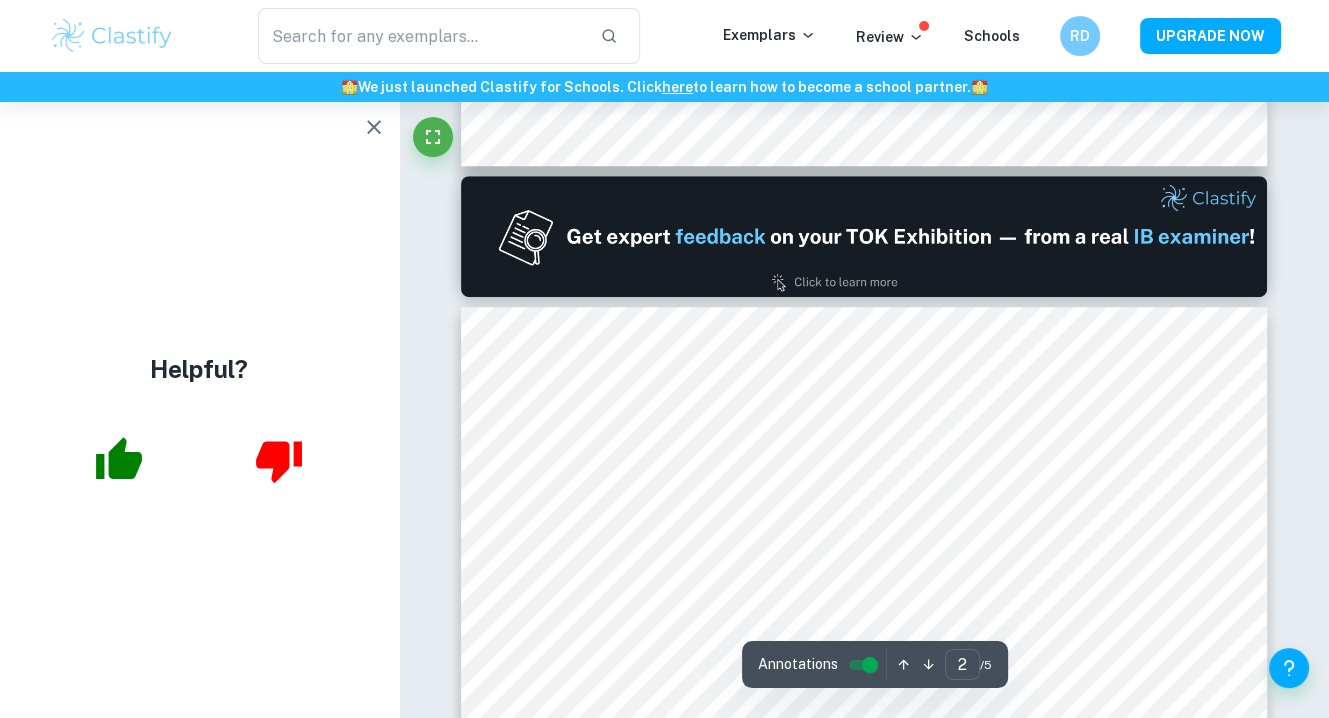 type on "1" 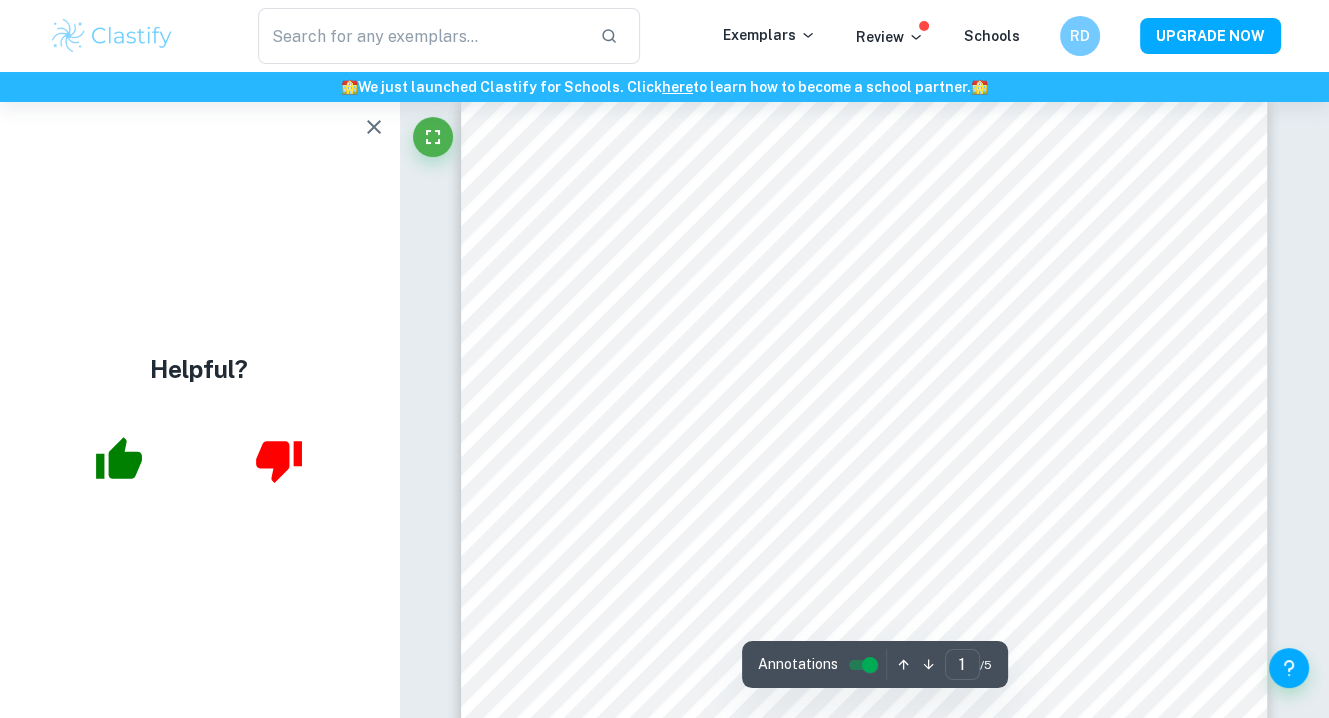 scroll, scrollTop: 26, scrollLeft: 0, axis: vertical 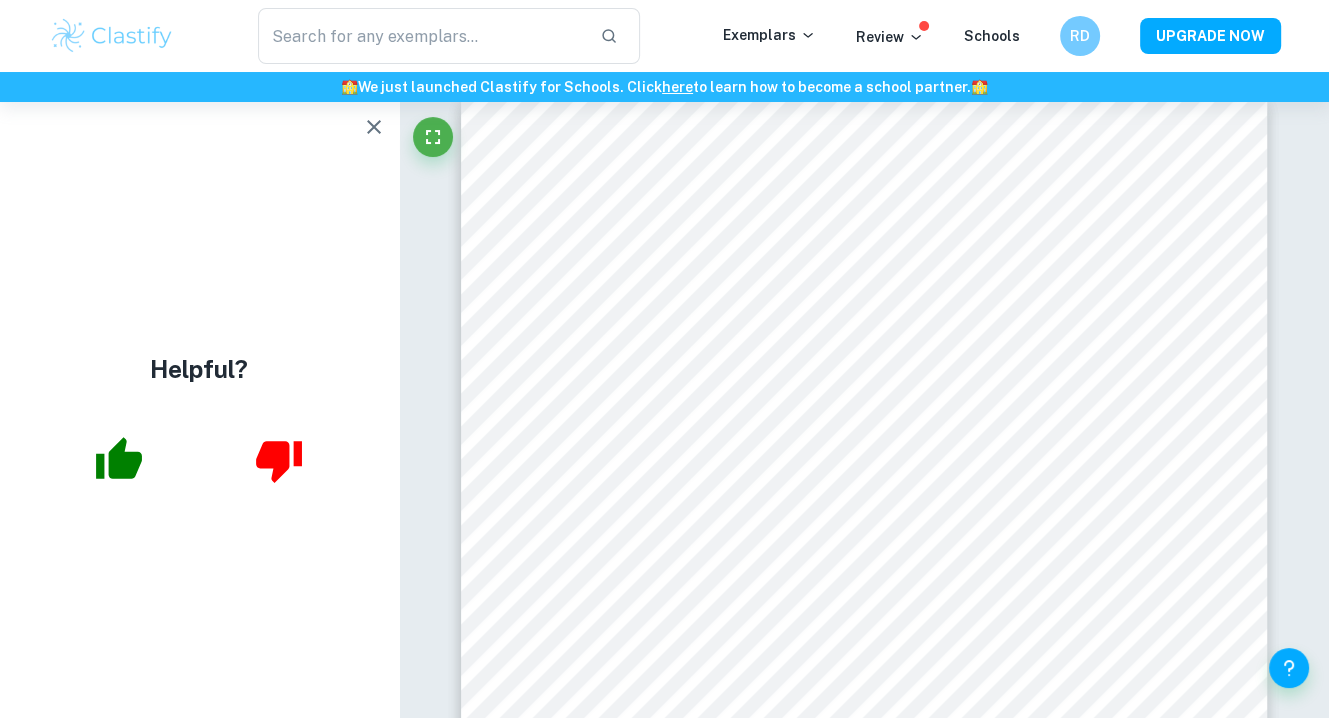 type on "How can we distinguish between knowledge, belief and opinion?" 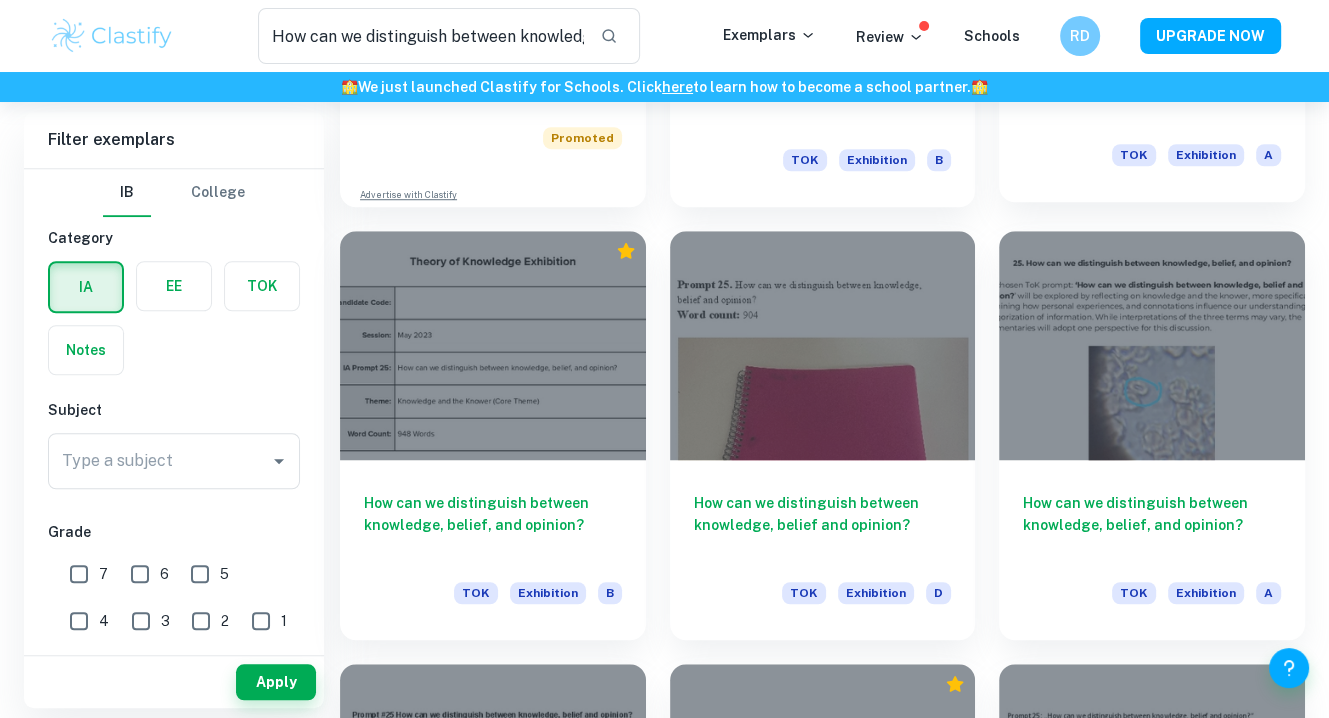 scroll, scrollTop: 1288, scrollLeft: 0, axis: vertical 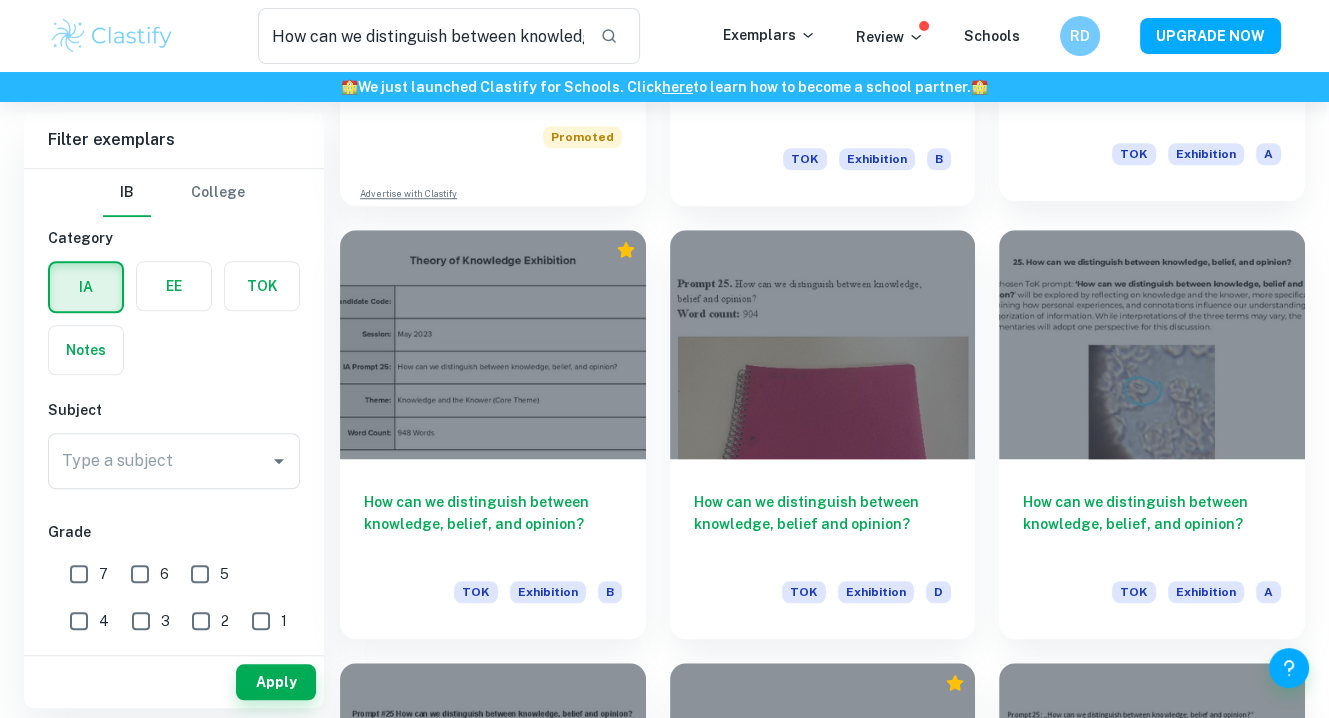 click at bounding box center [1152, 344] 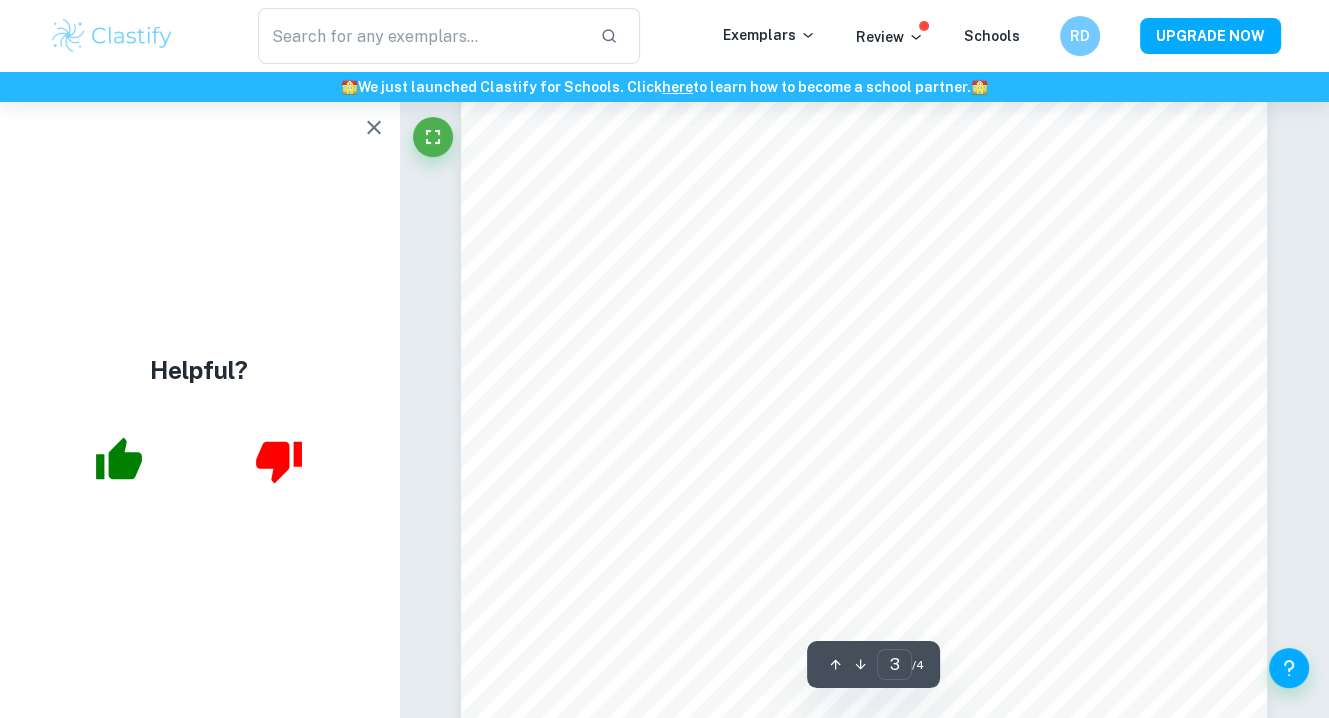 scroll, scrollTop: 3059, scrollLeft: 0, axis: vertical 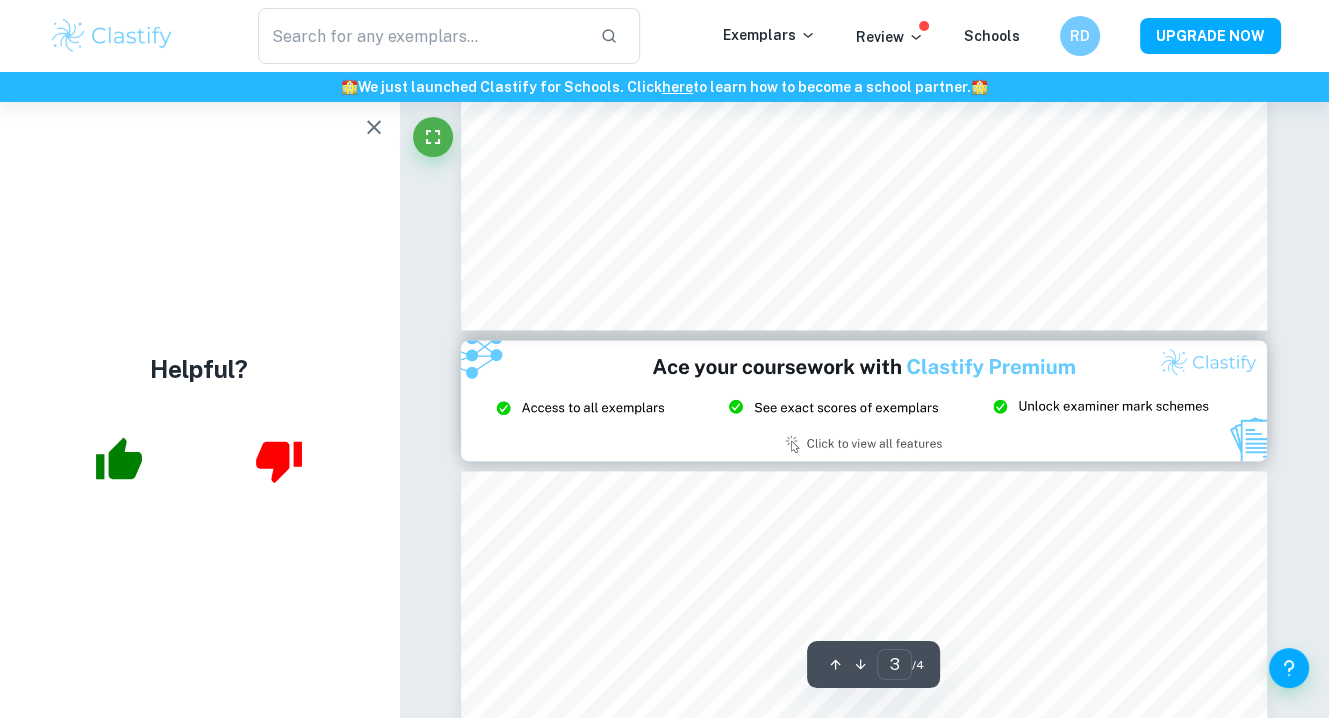 type on "2" 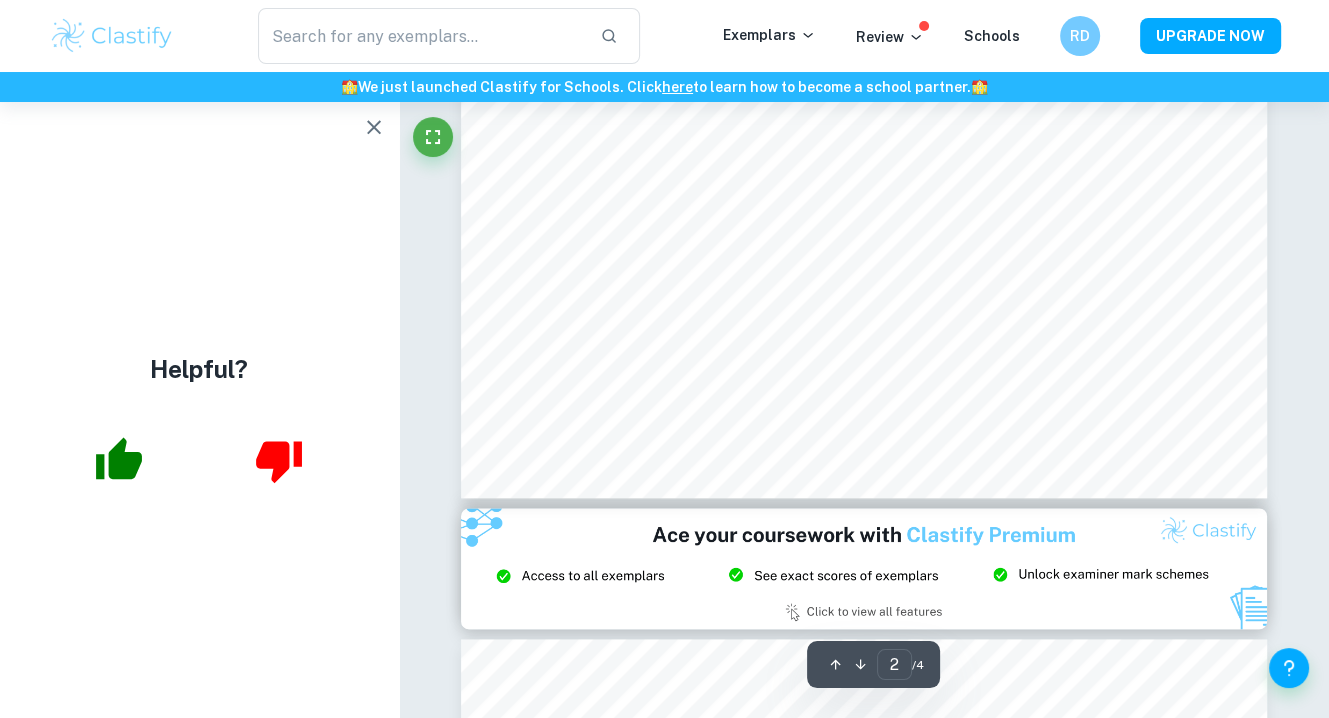 scroll, scrollTop: 1696, scrollLeft: 0, axis: vertical 